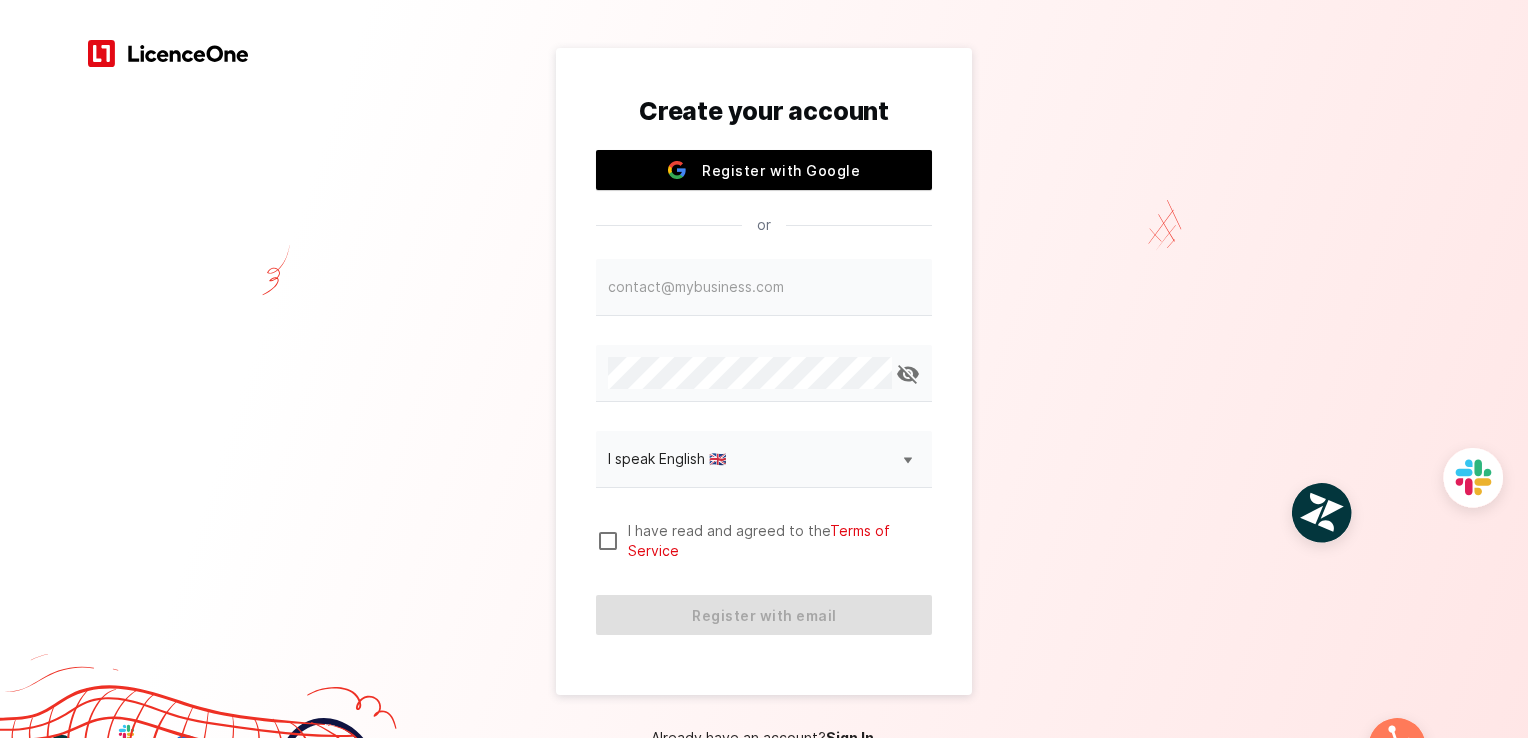 scroll, scrollTop: 0, scrollLeft: 0, axis: both 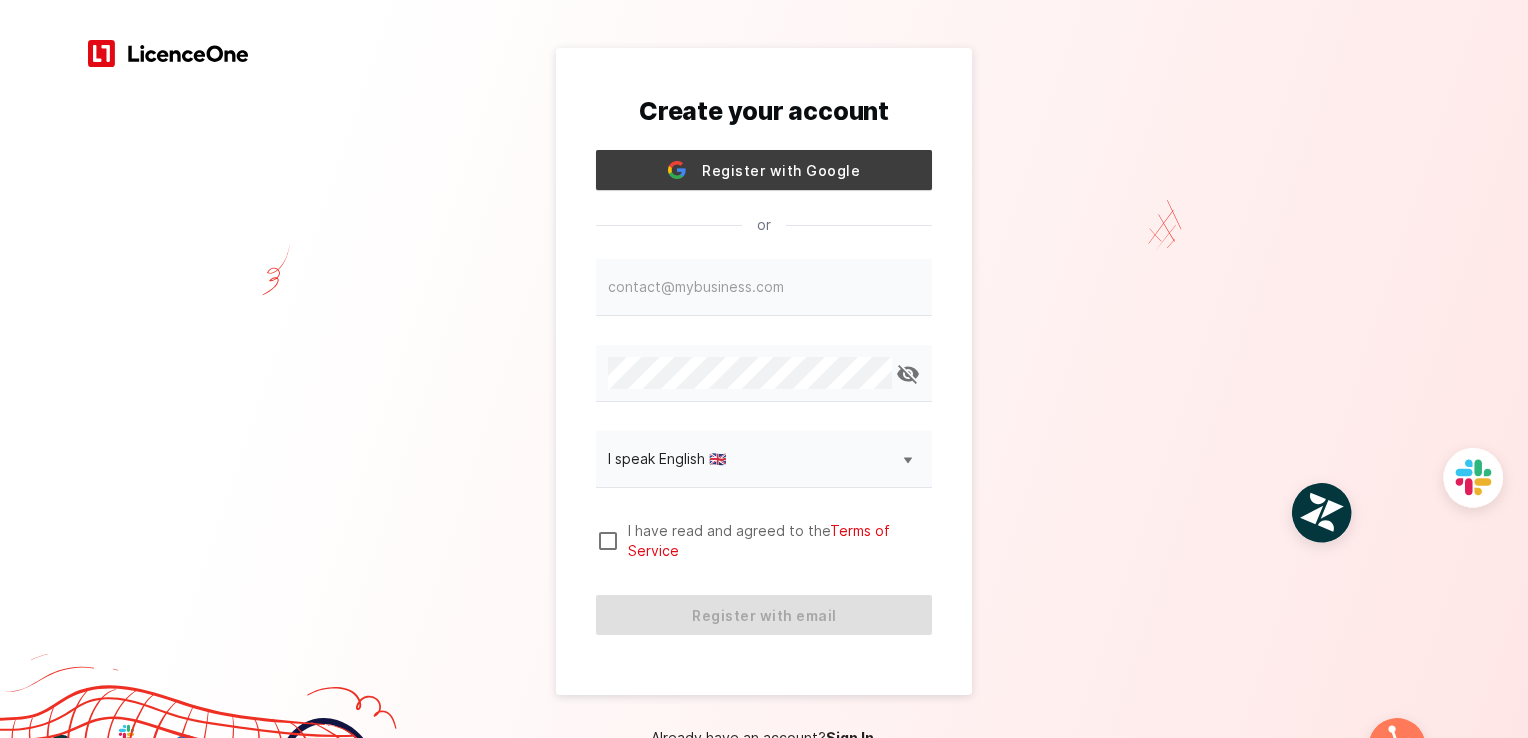 click on "Register with Google" at bounding box center (764, 170) 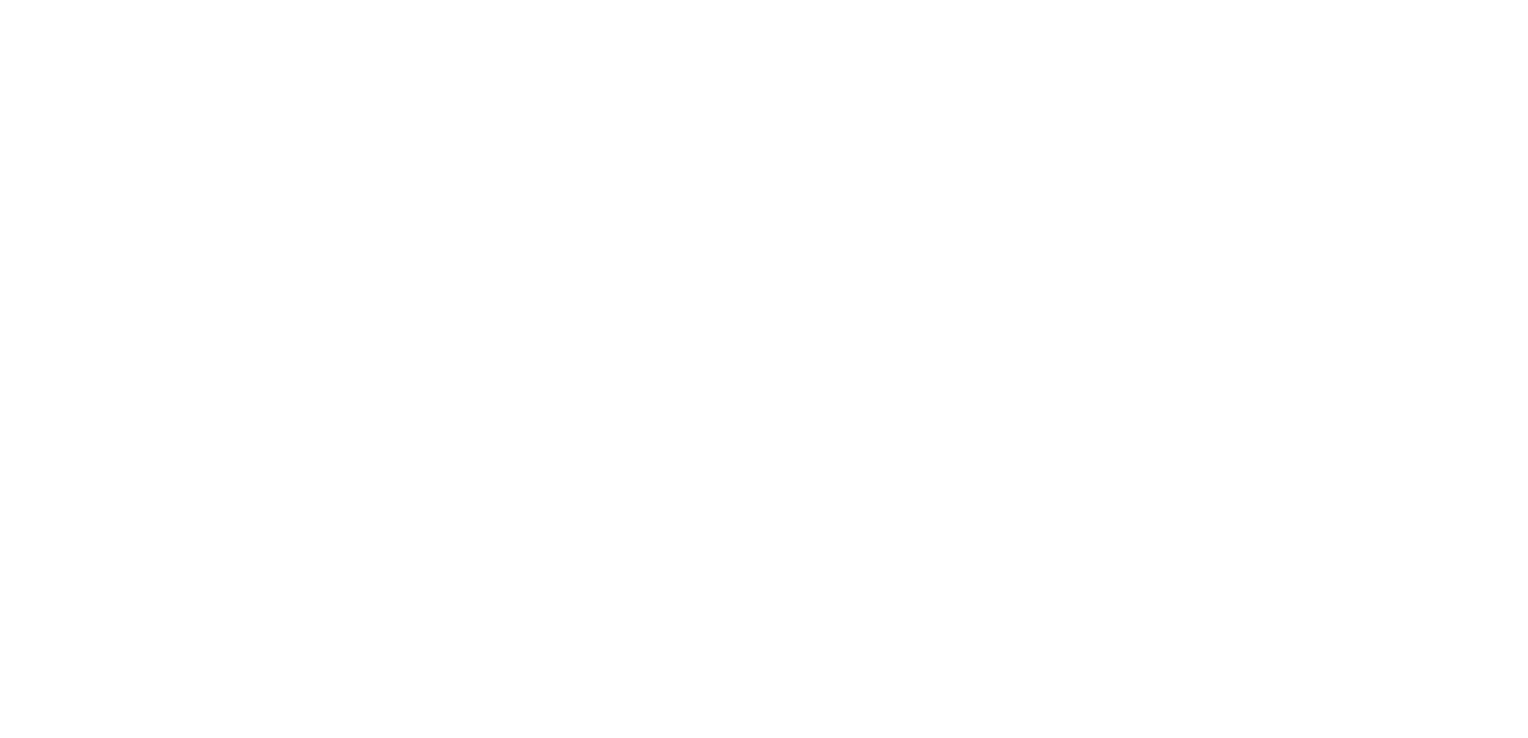 scroll, scrollTop: 0, scrollLeft: 0, axis: both 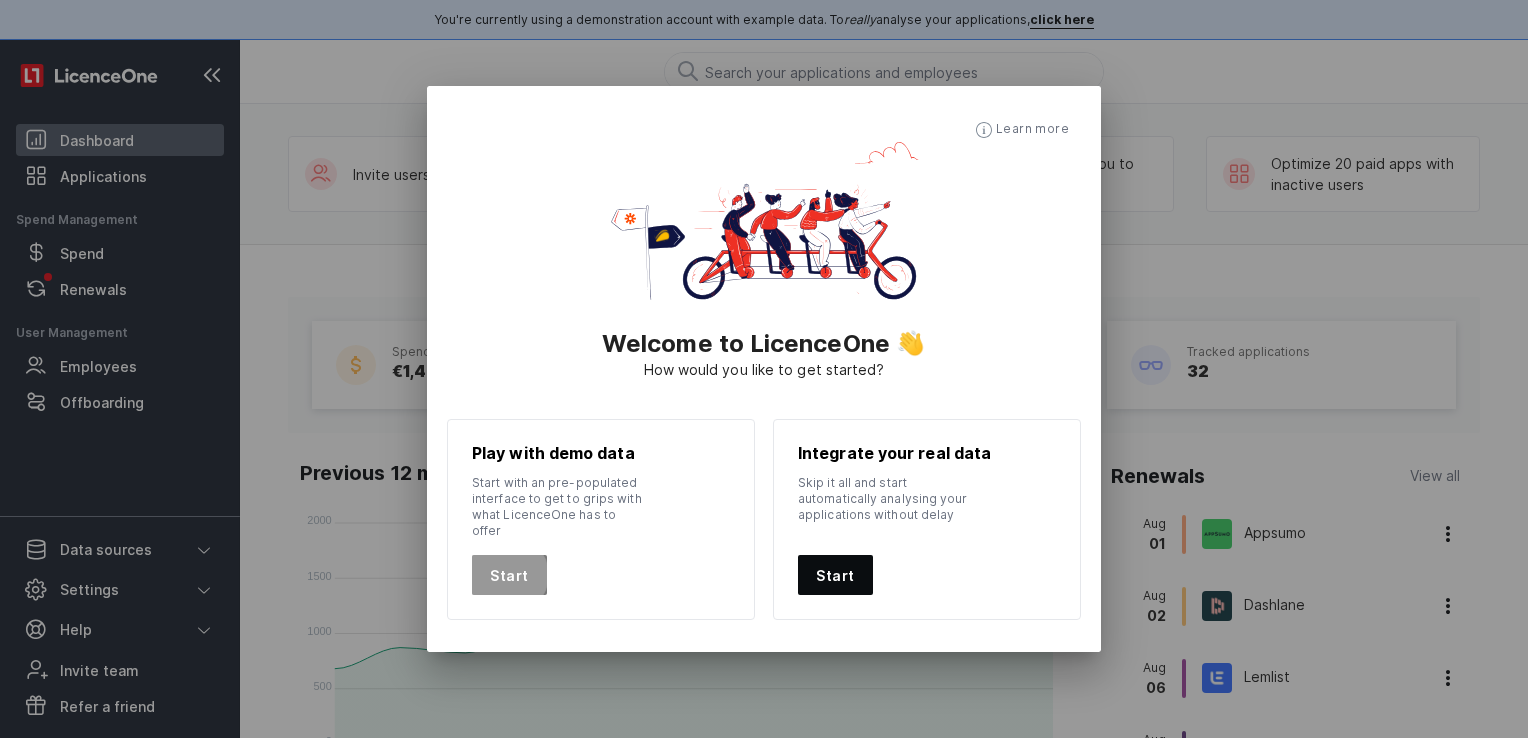 click on "Start" at bounding box center (509, 575) 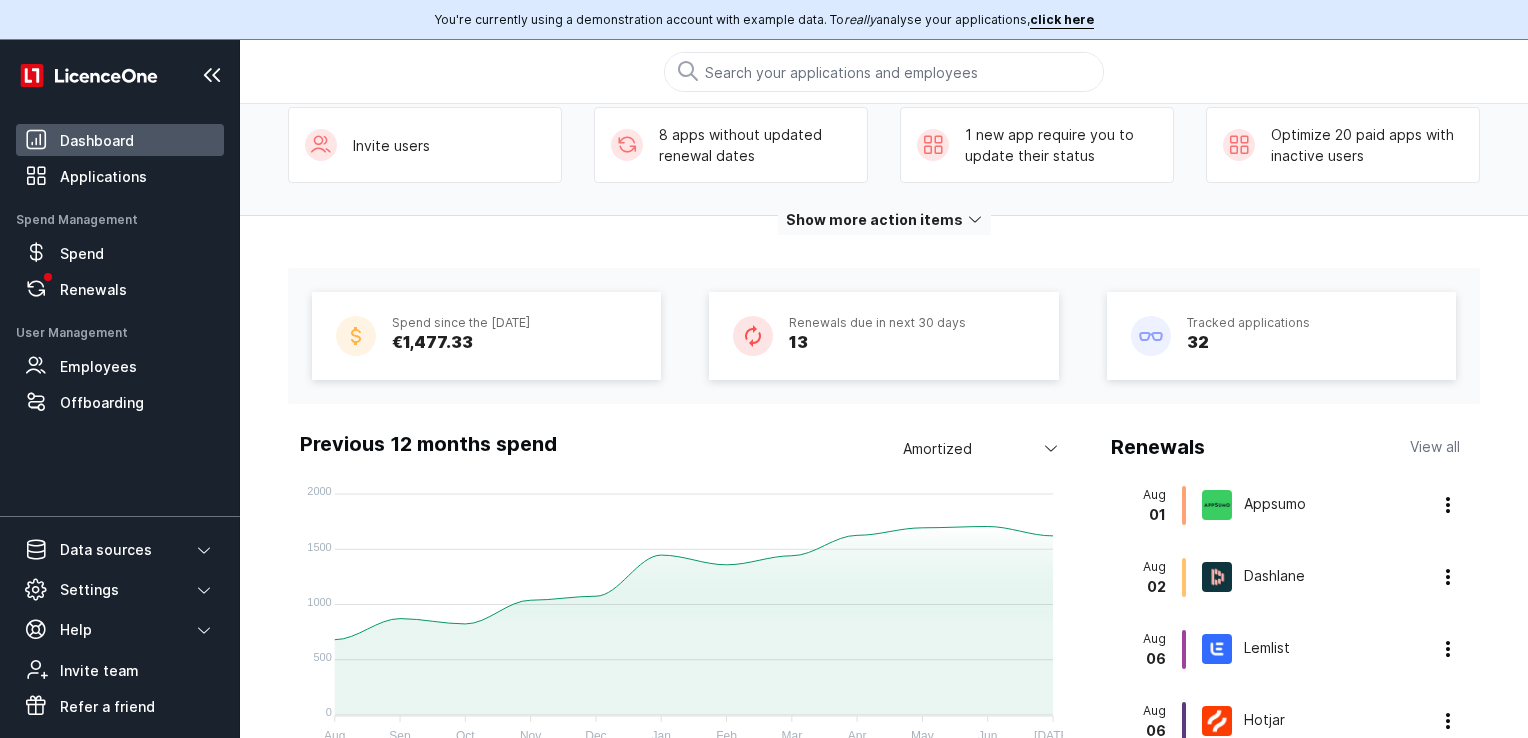 scroll, scrollTop: 0, scrollLeft: 0, axis: both 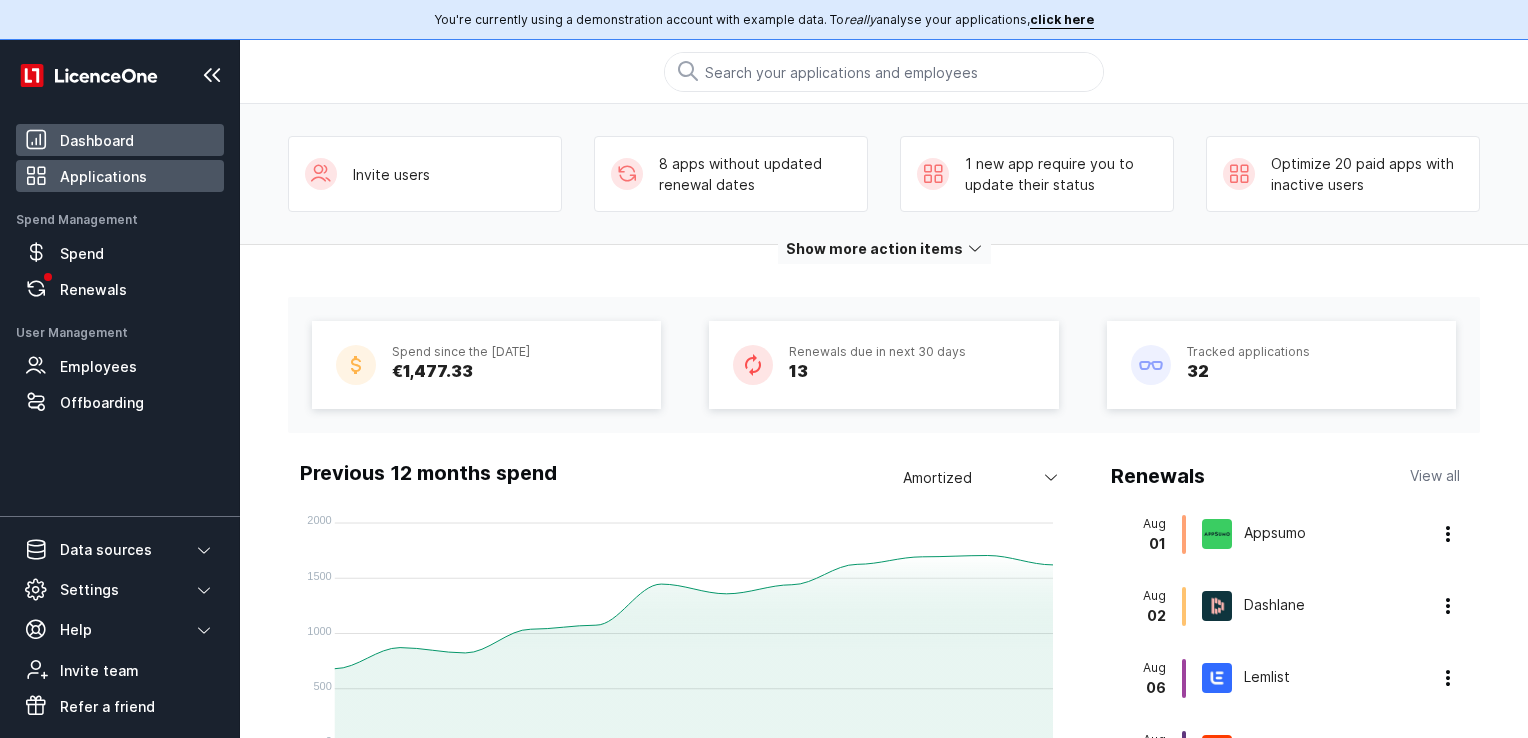 click on "Applications" at bounding box center [103, 176] 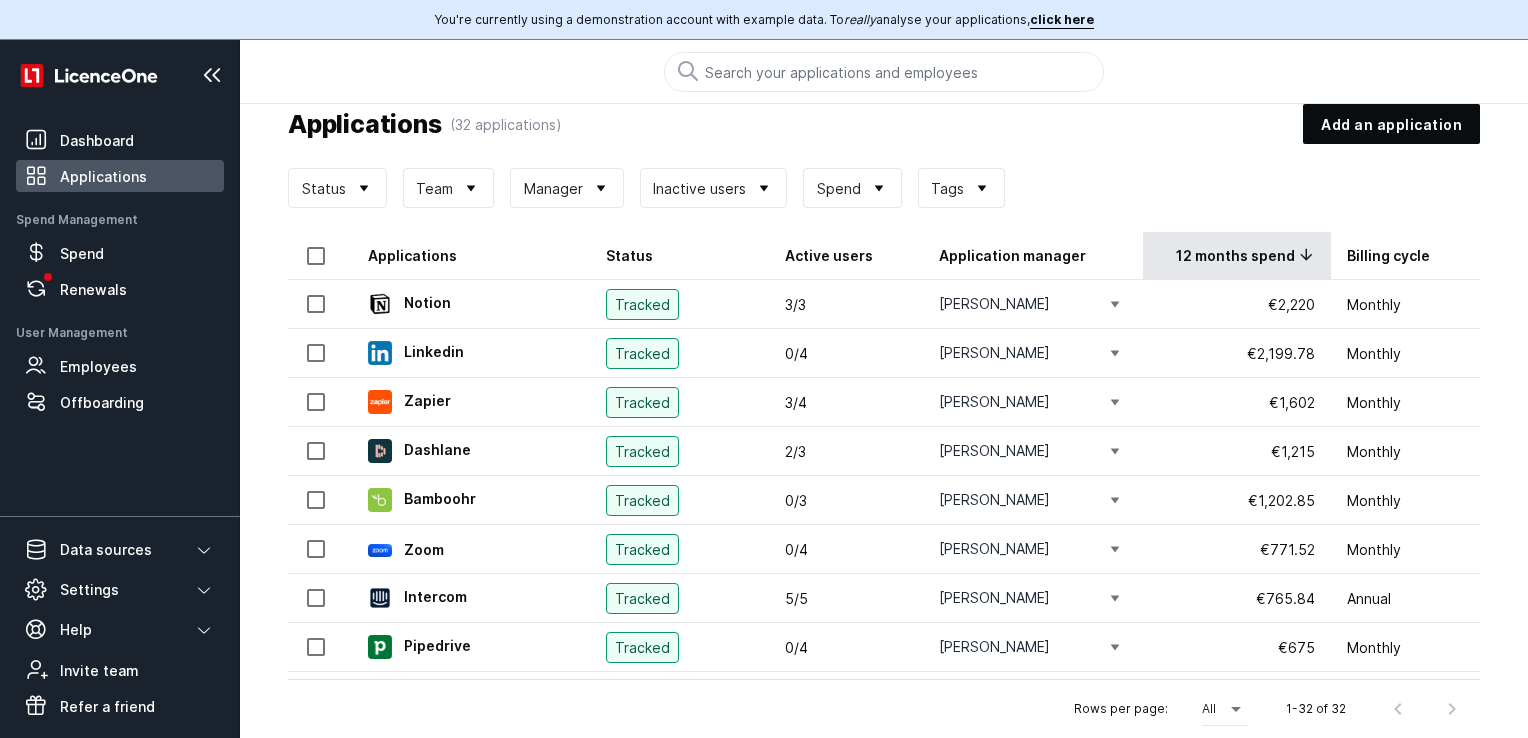 scroll, scrollTop: 0, scrollLeft: 0, axis: both 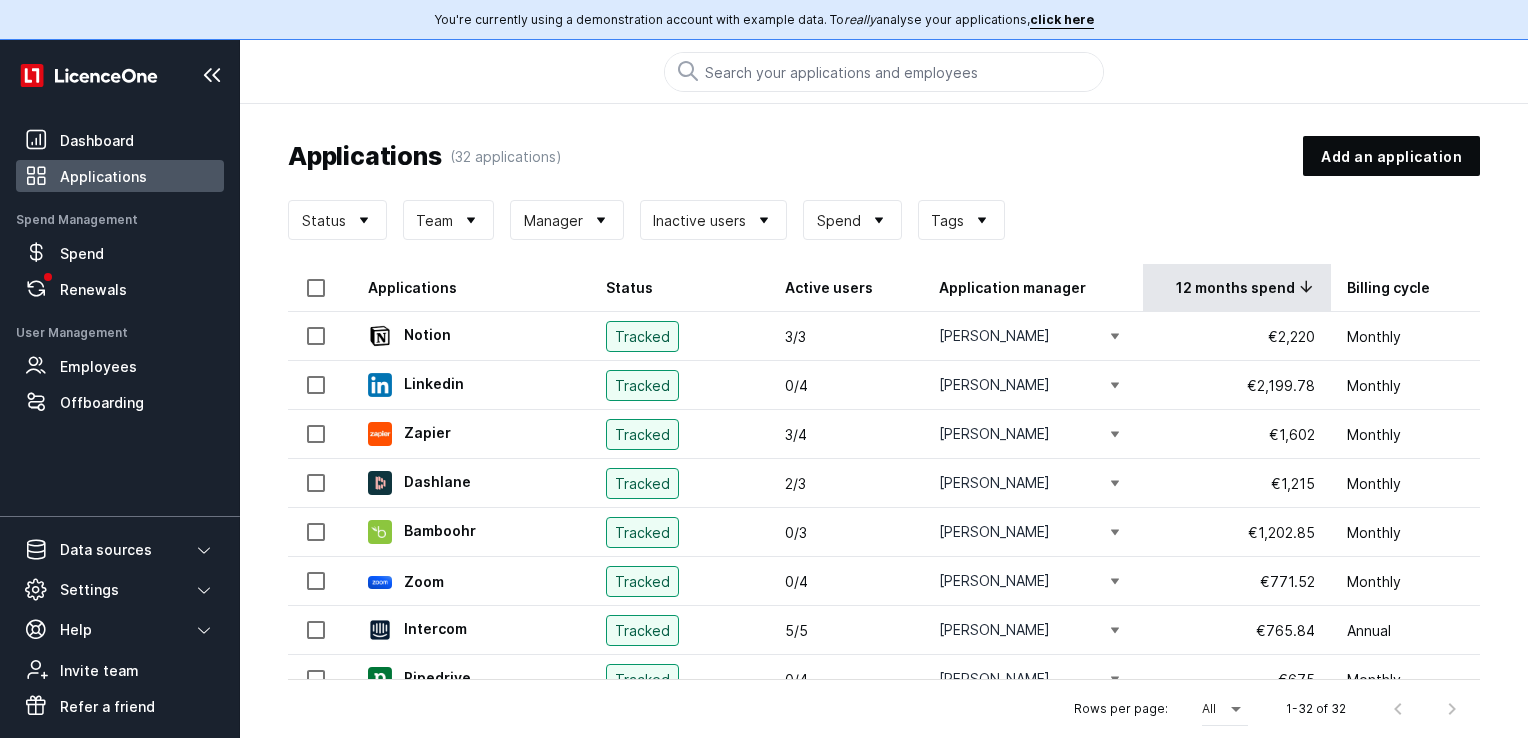 click on "Applications (32 applications)
Add an application" at bounding box center [884, 156] 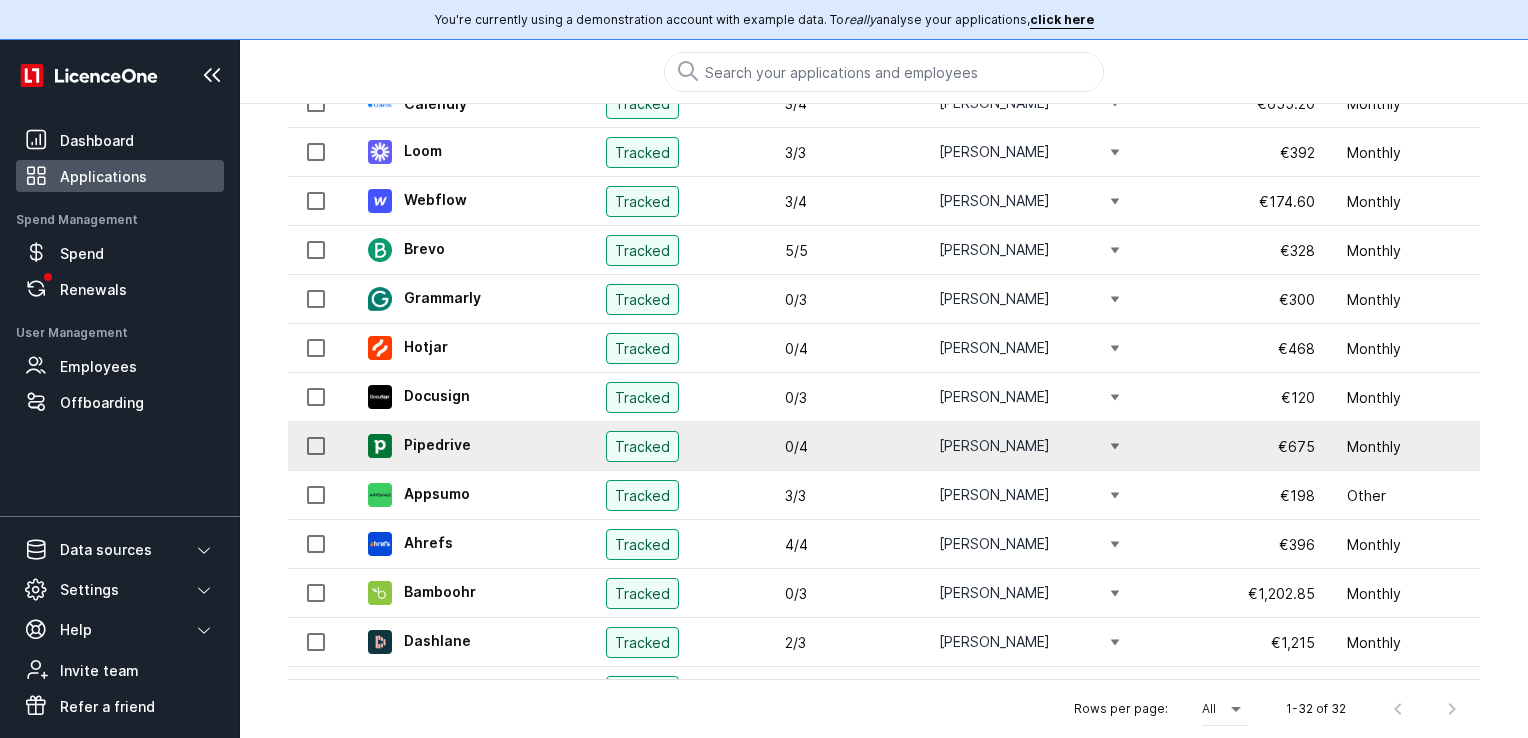 scroll, scrollTop: 1193, scrollLeft: 0, axis: vertical 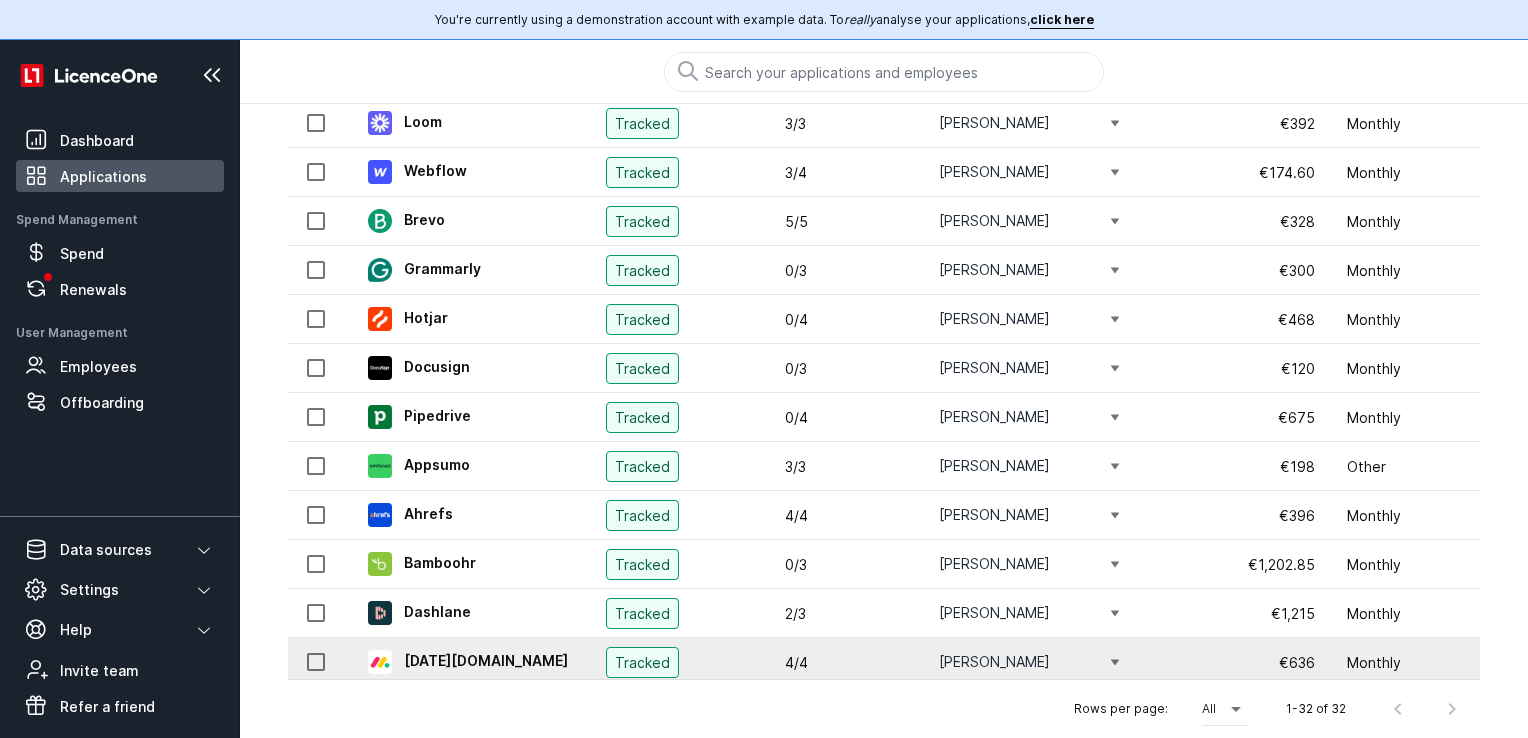 click 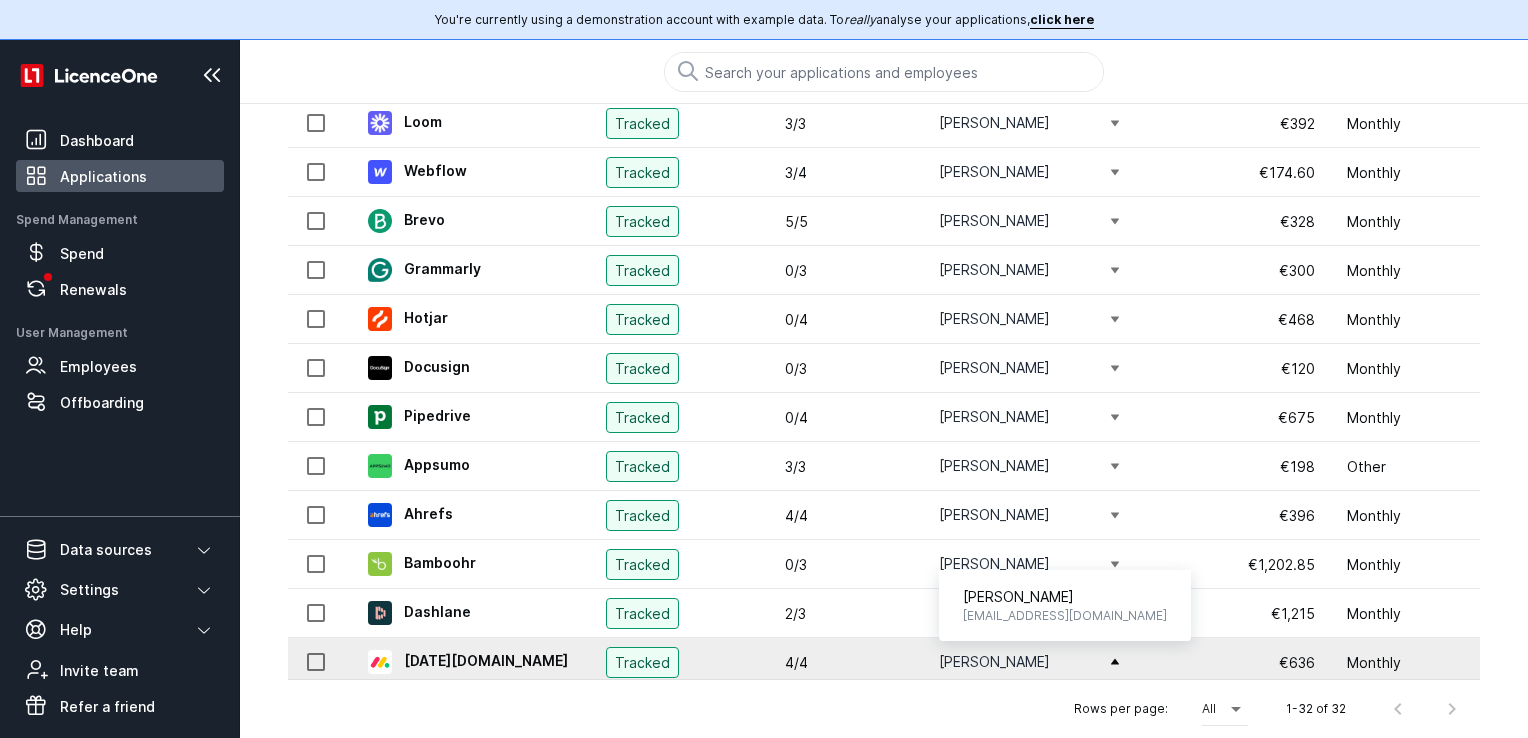 click 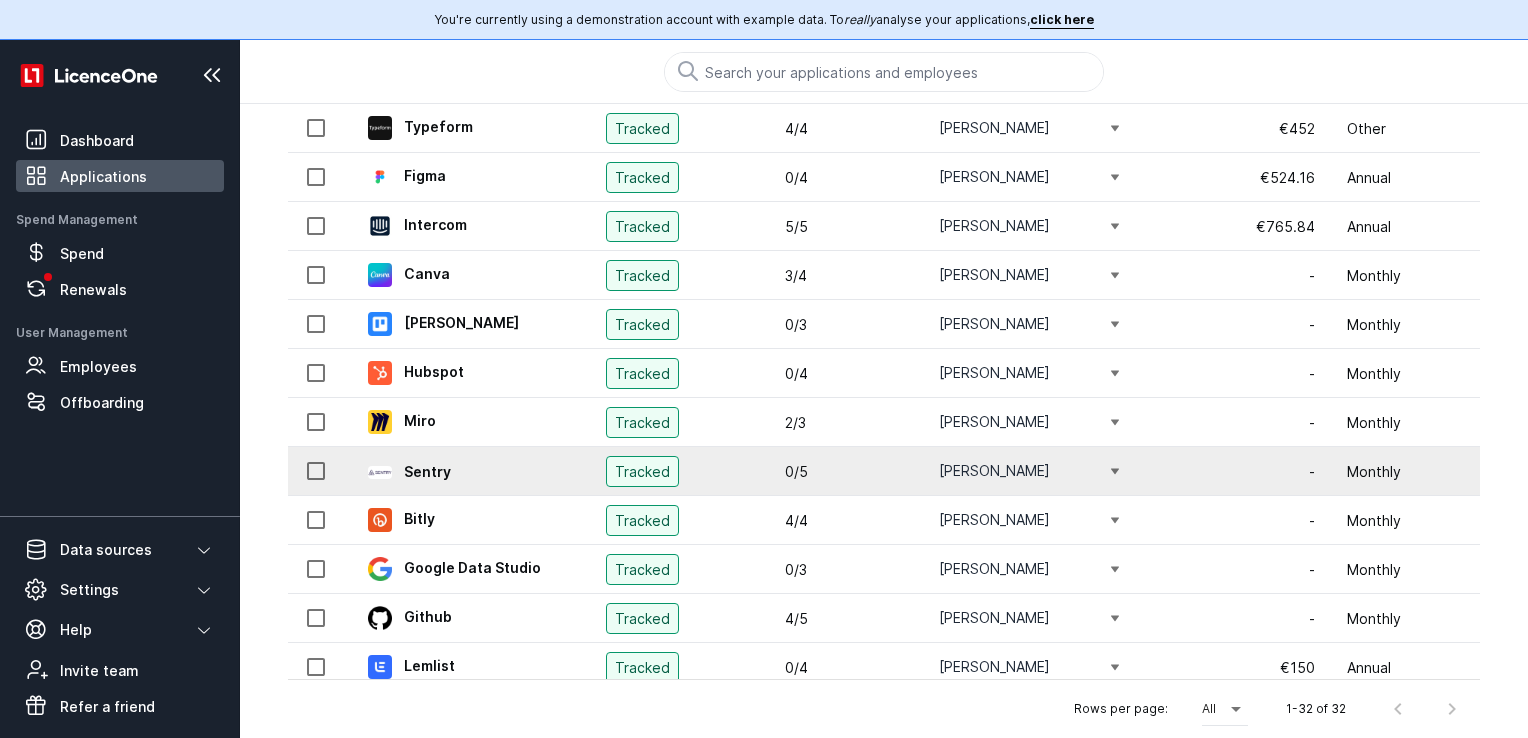 scroll, scrollTop: 0, scrollLeft: 0, axis: both 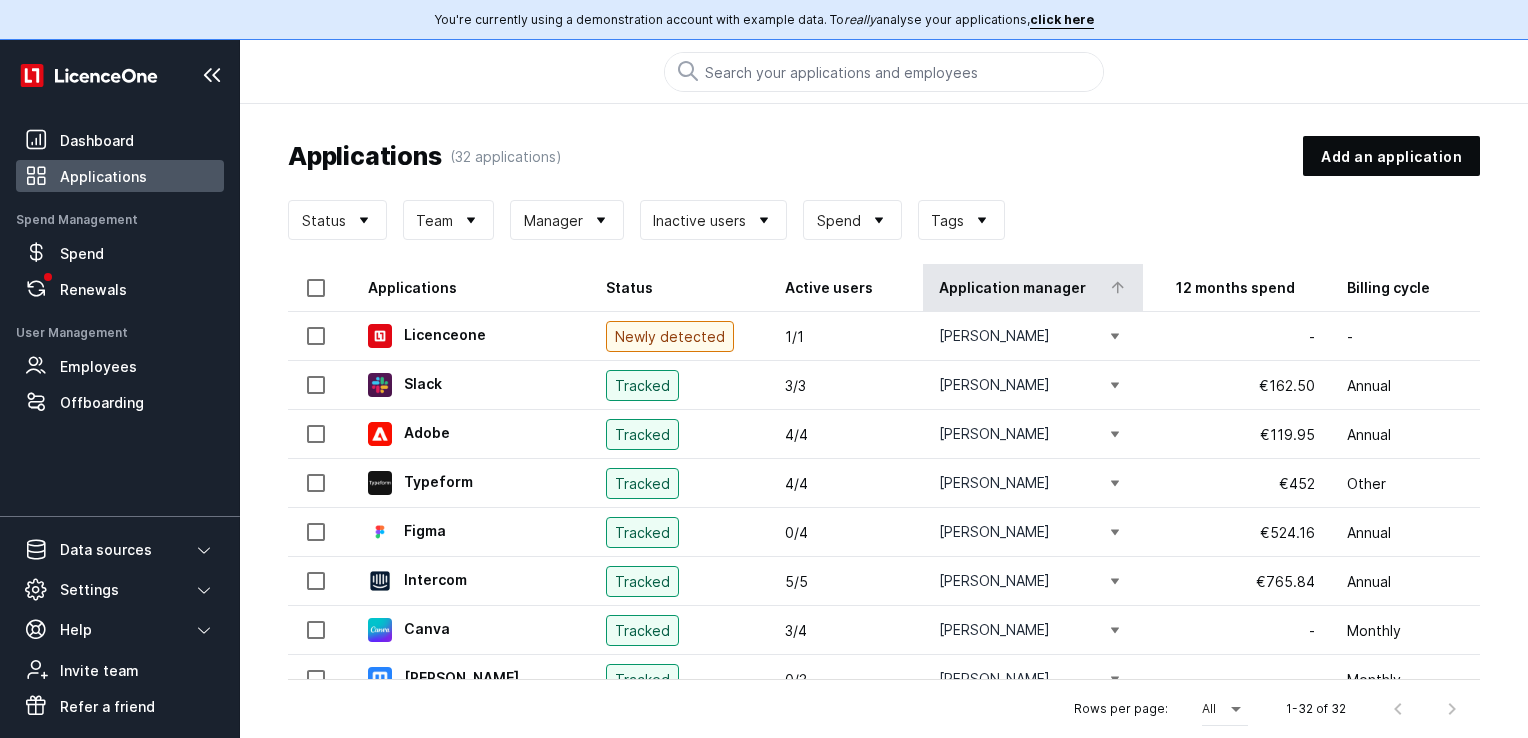 drag, startPoint x: 942, startPoint y: 289, endPoint x: 1108, endPoint y: 274, distance: 166.67633 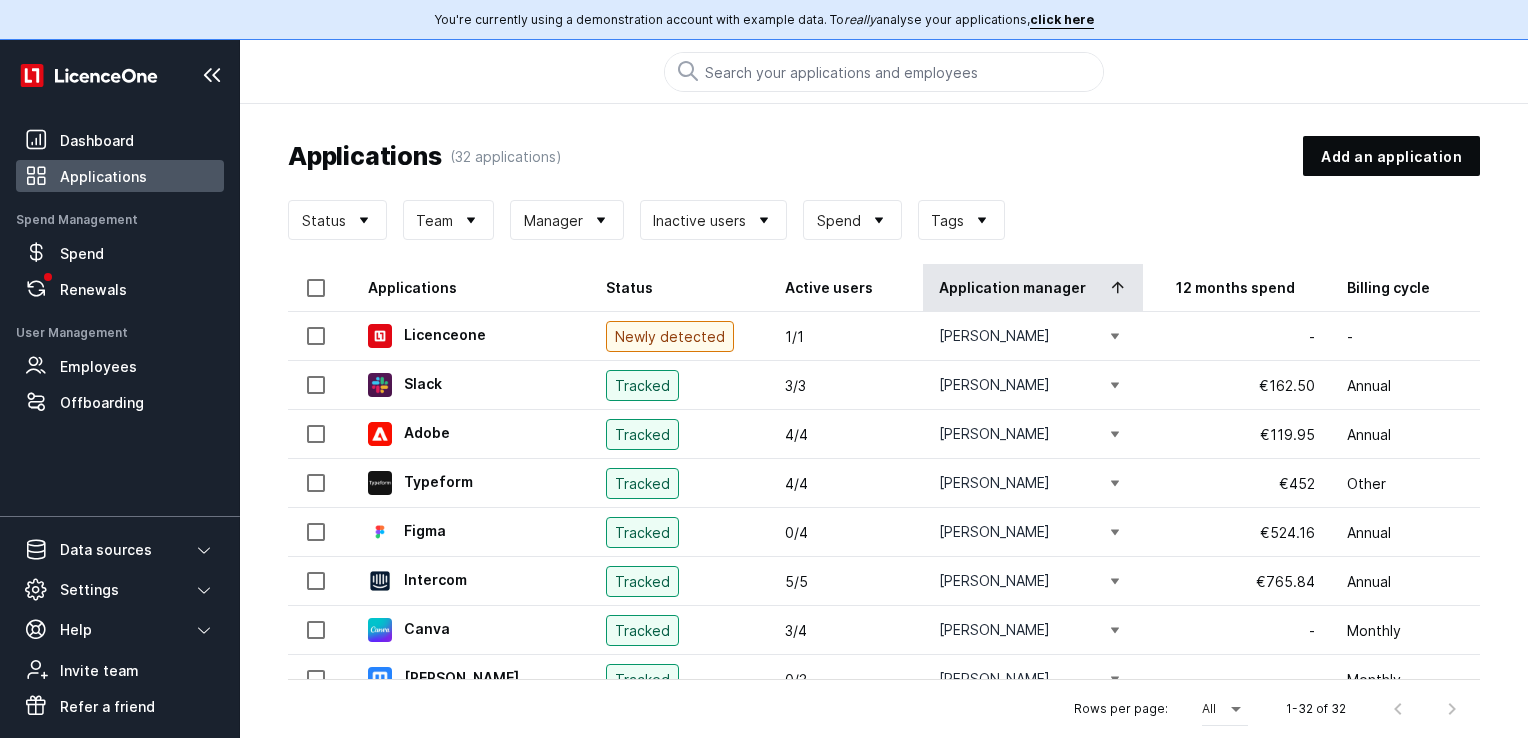 click on "Applications (32 applications)
Add an application" at bounding box center [884, 156] 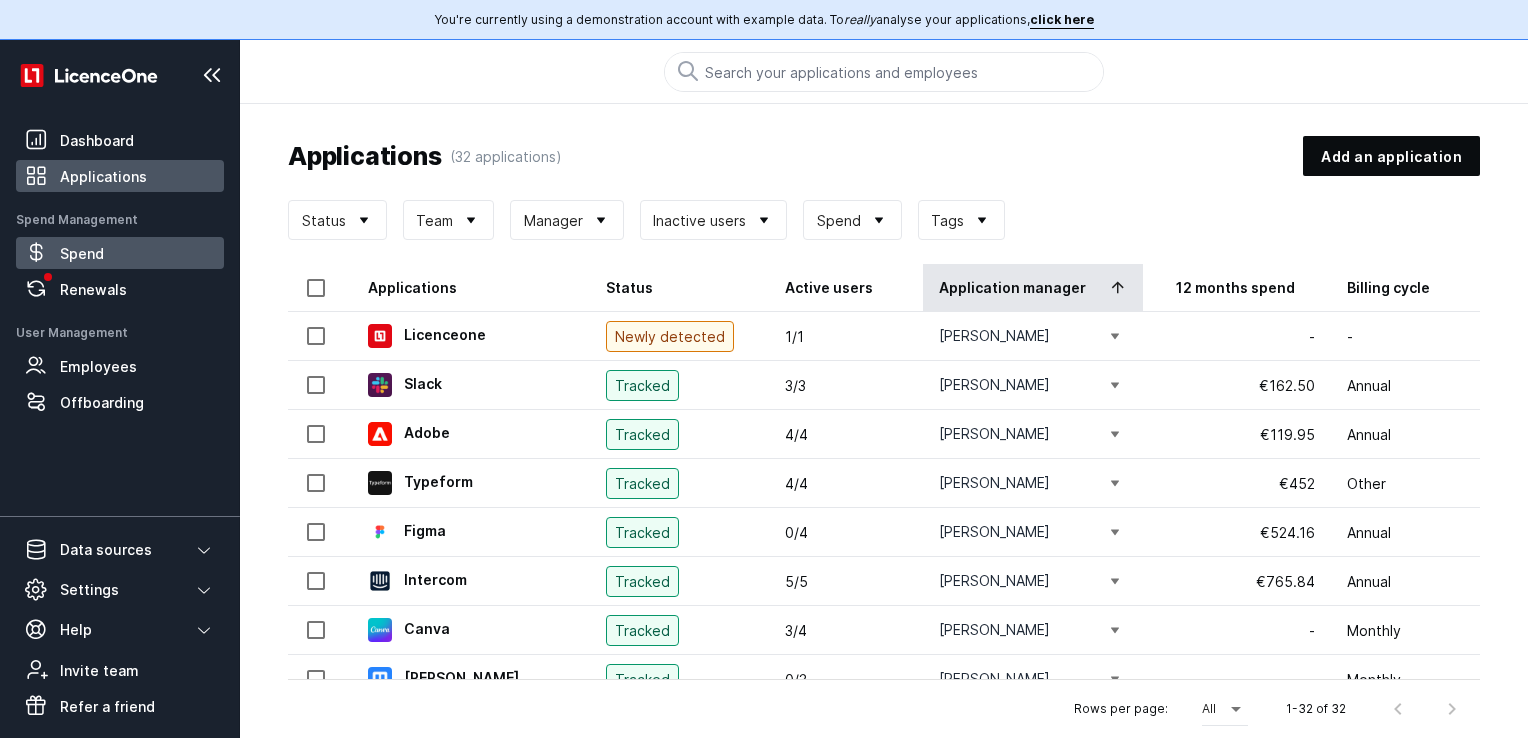 click on "Spend" at bounding box center [82, 253] 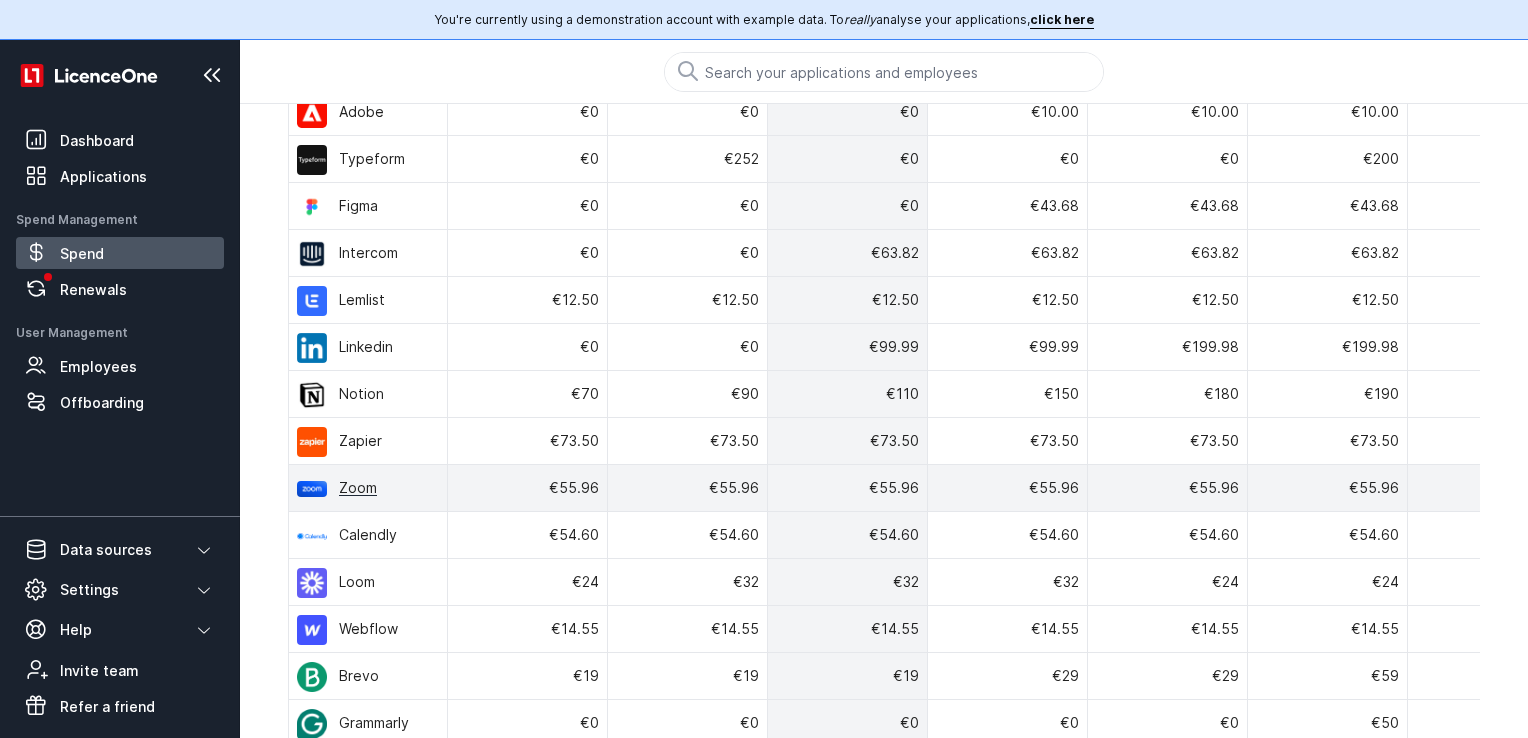 scroll, scrollTop: 741, scrollLeft: 0, axis: vertical 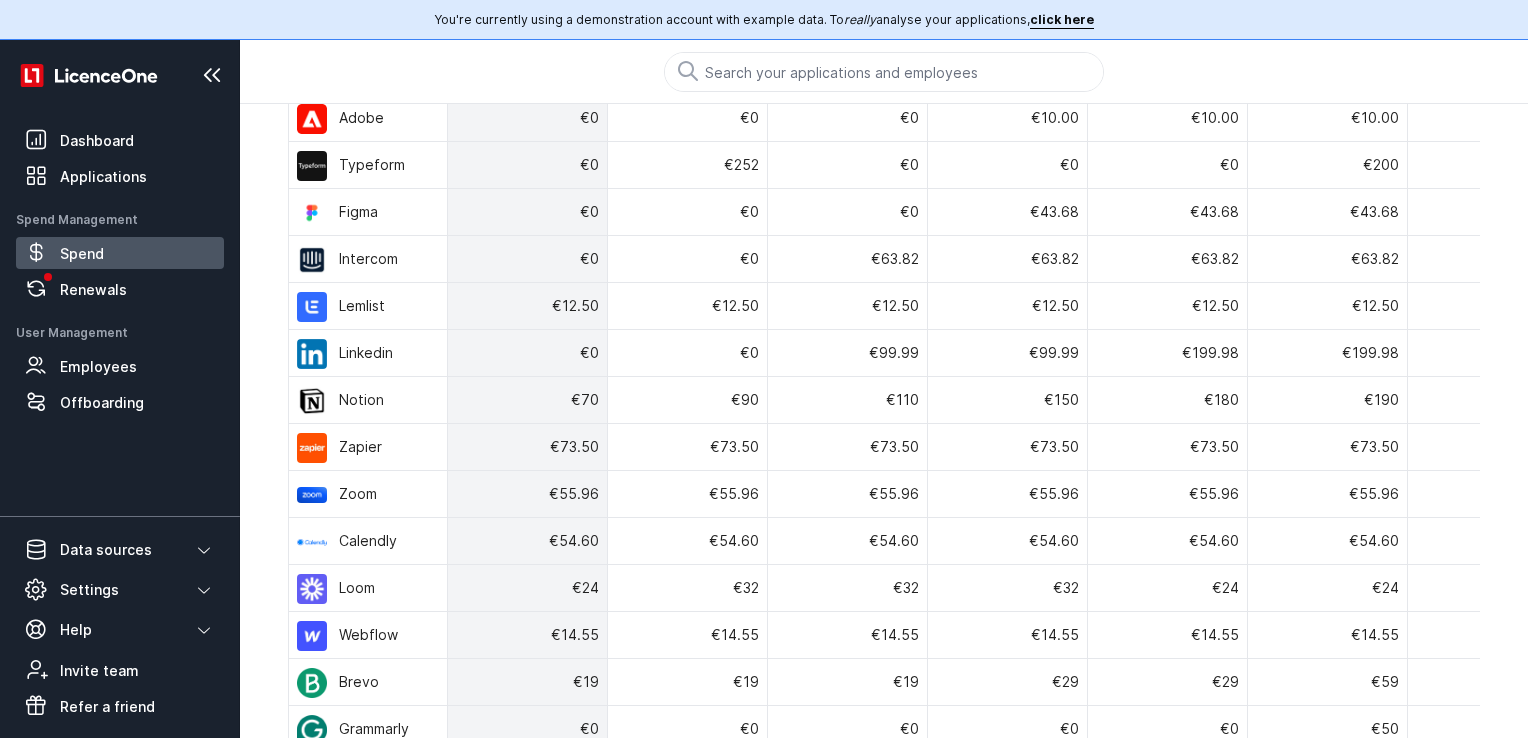 click on "Data sources" at bounding box center (106, 550) 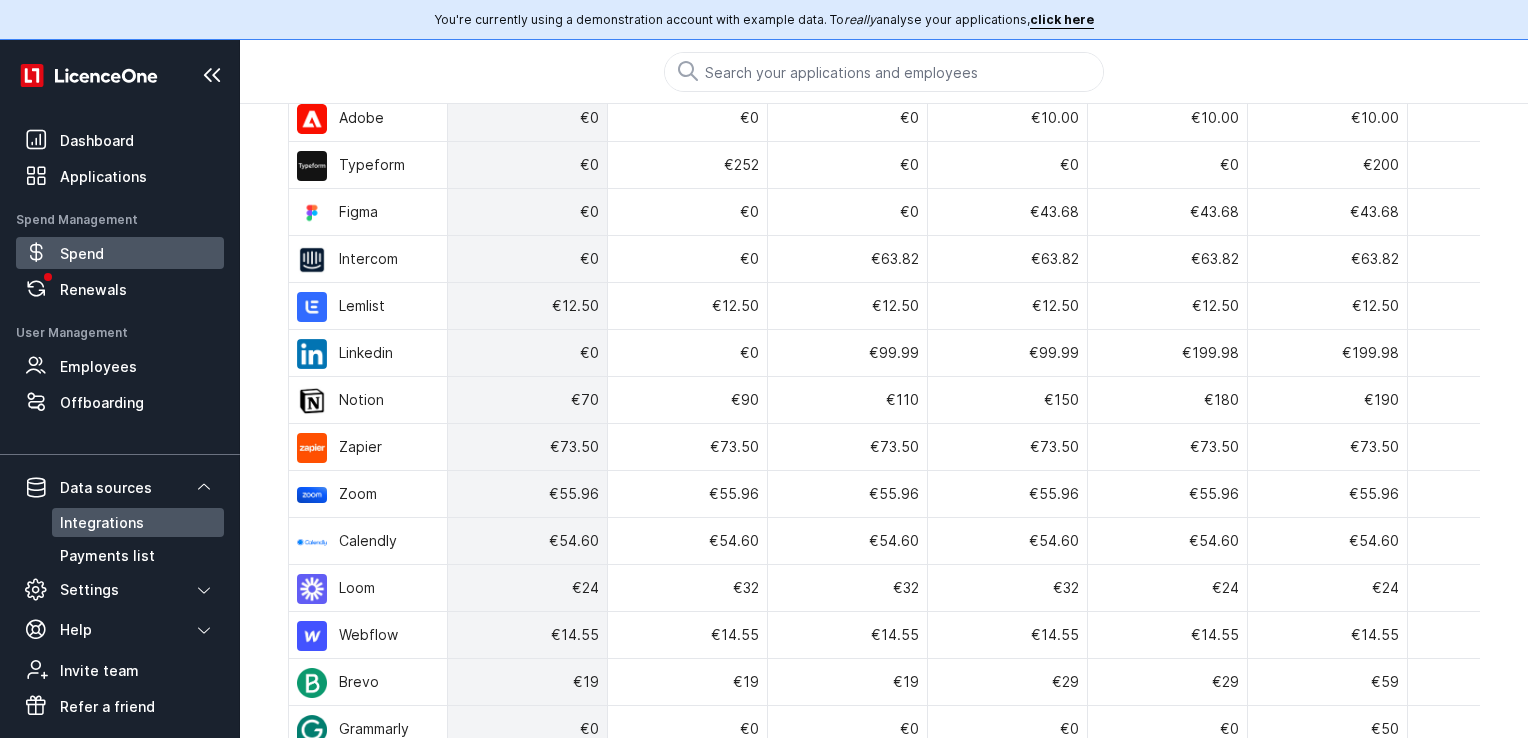 click on "Integrations" at bounding box center [102, 522] 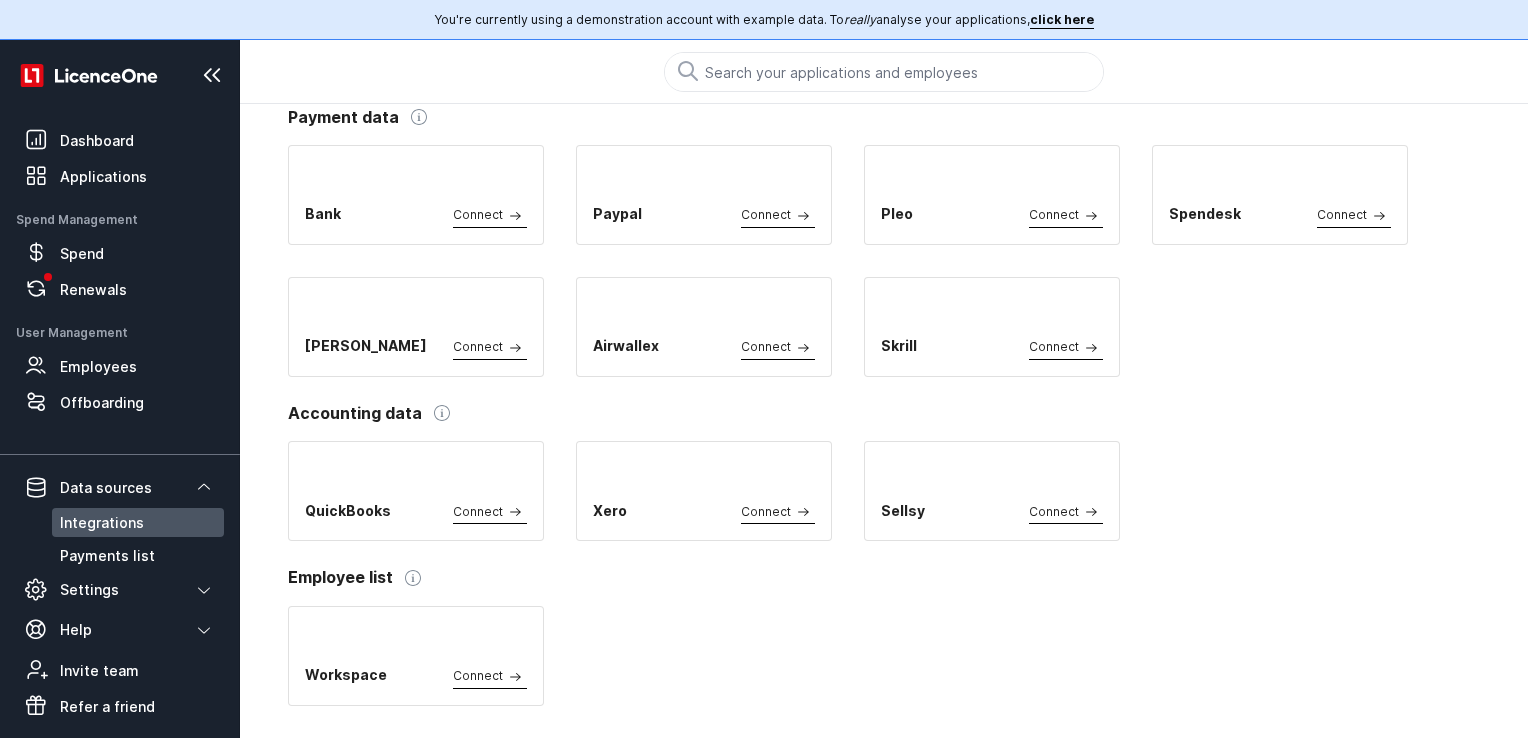 scroll, scrollTop: 0, scrollLeft: 0, axis: both 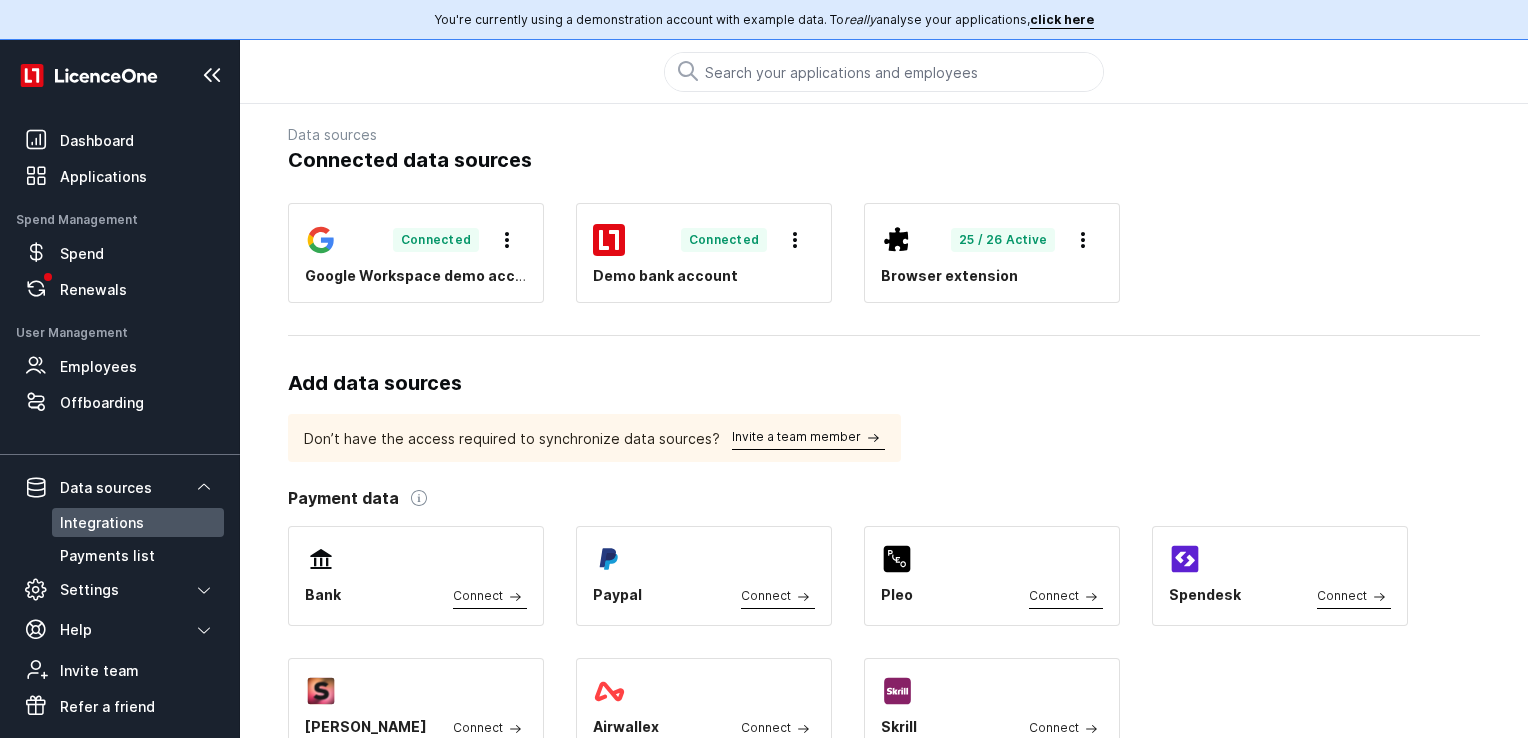 click on "Add data sources" at bounding box center [884, 383] 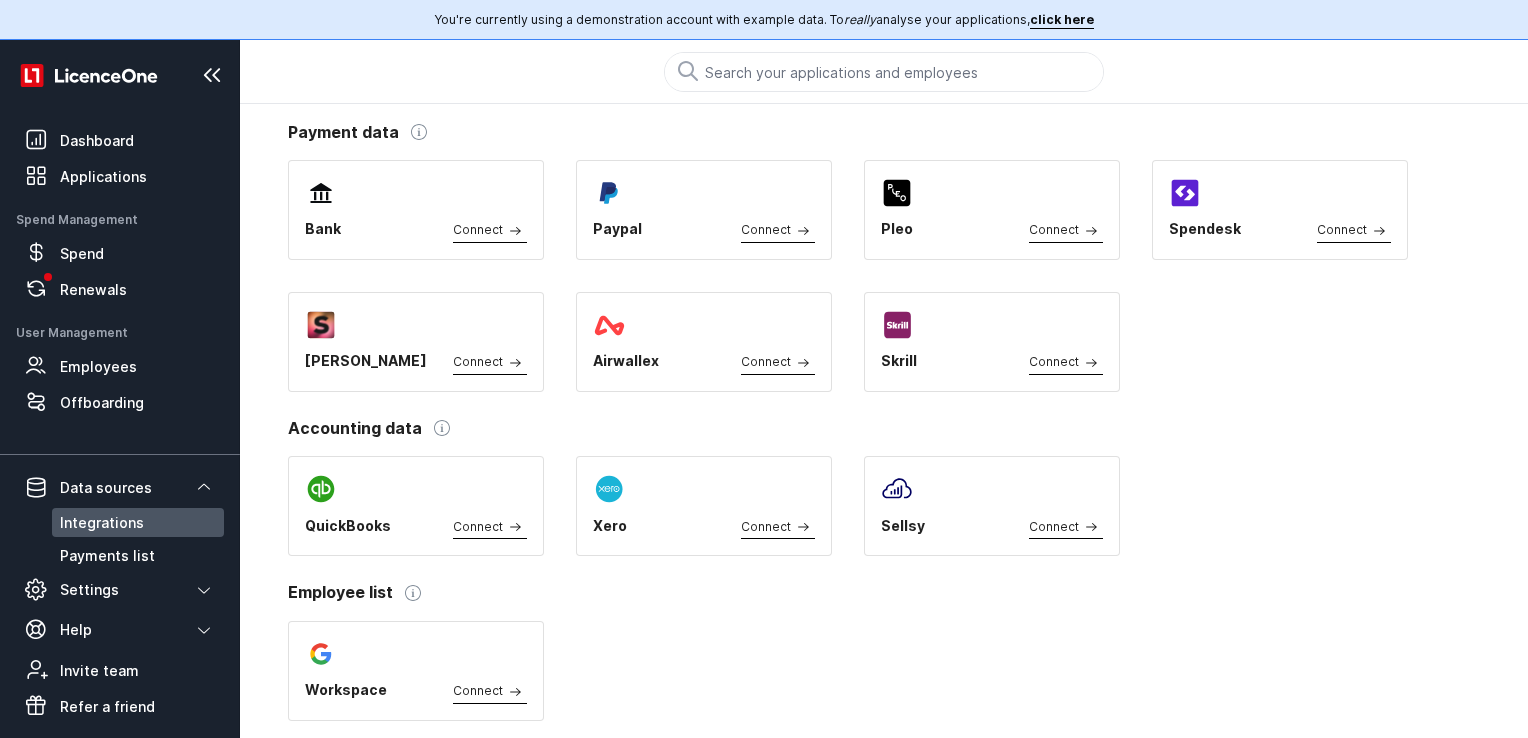 scroll, scrollTop: 379, scrollLeft: 0, axis: vertical 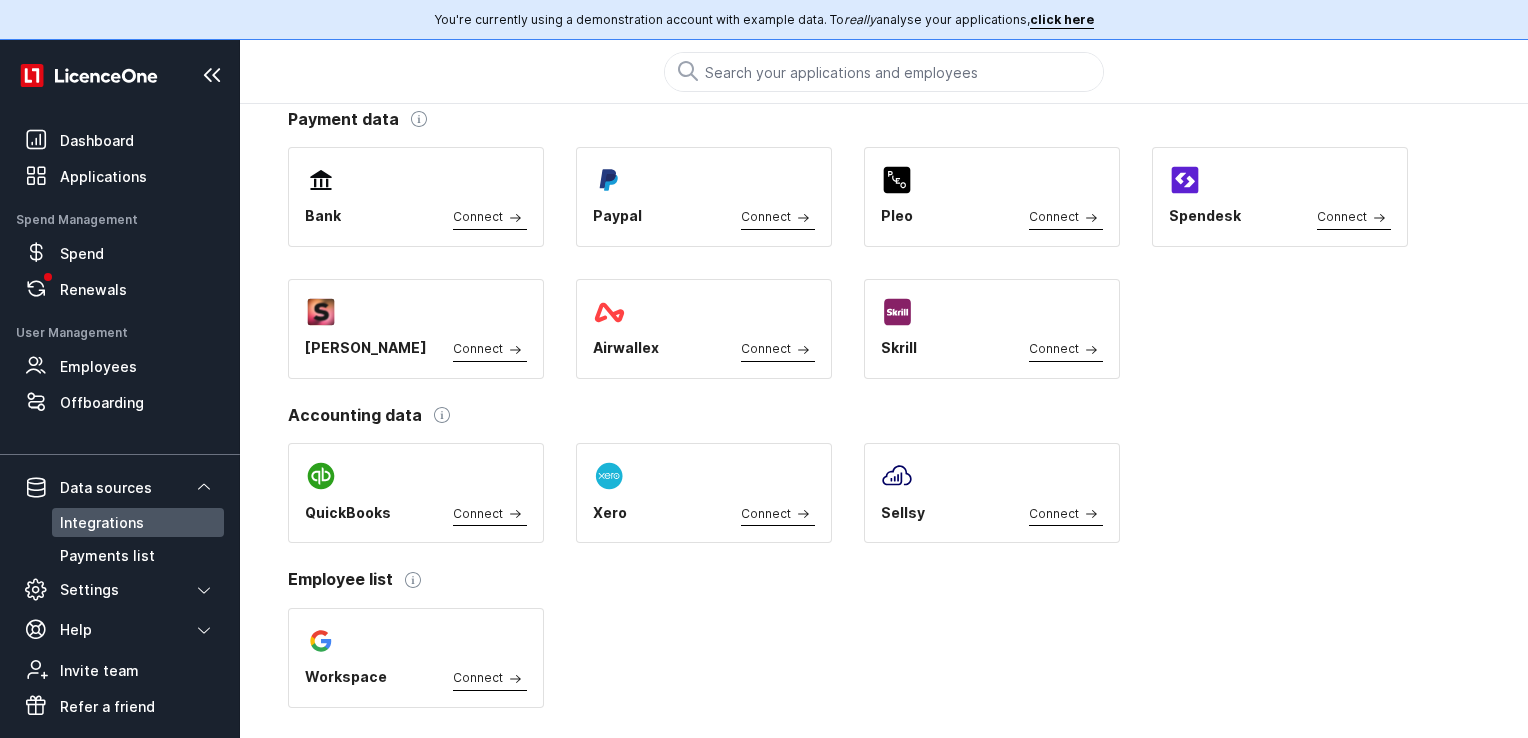 click on "Accounting data" at bounding box center (884, 415) 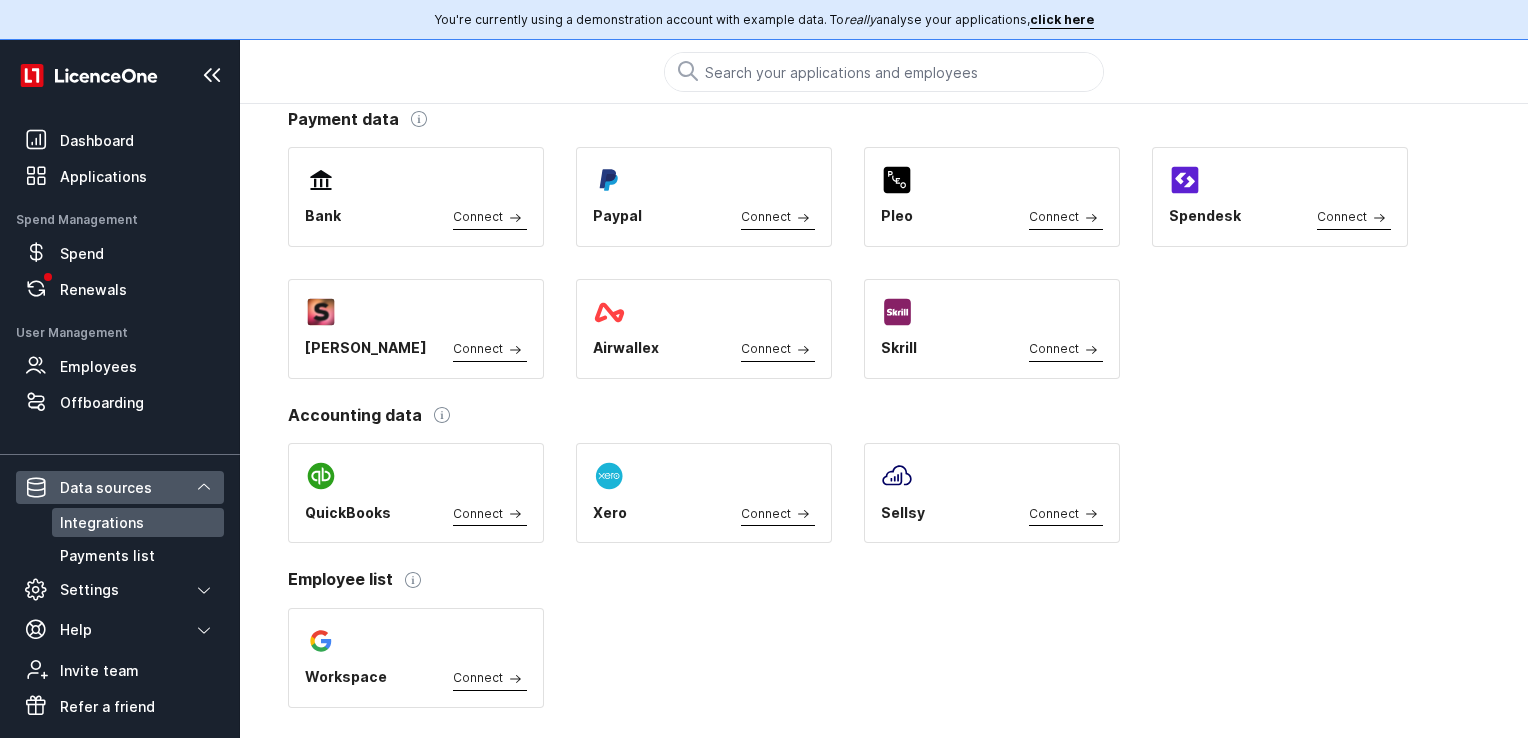 click on "Data sources" at bounding box center [106, 488] 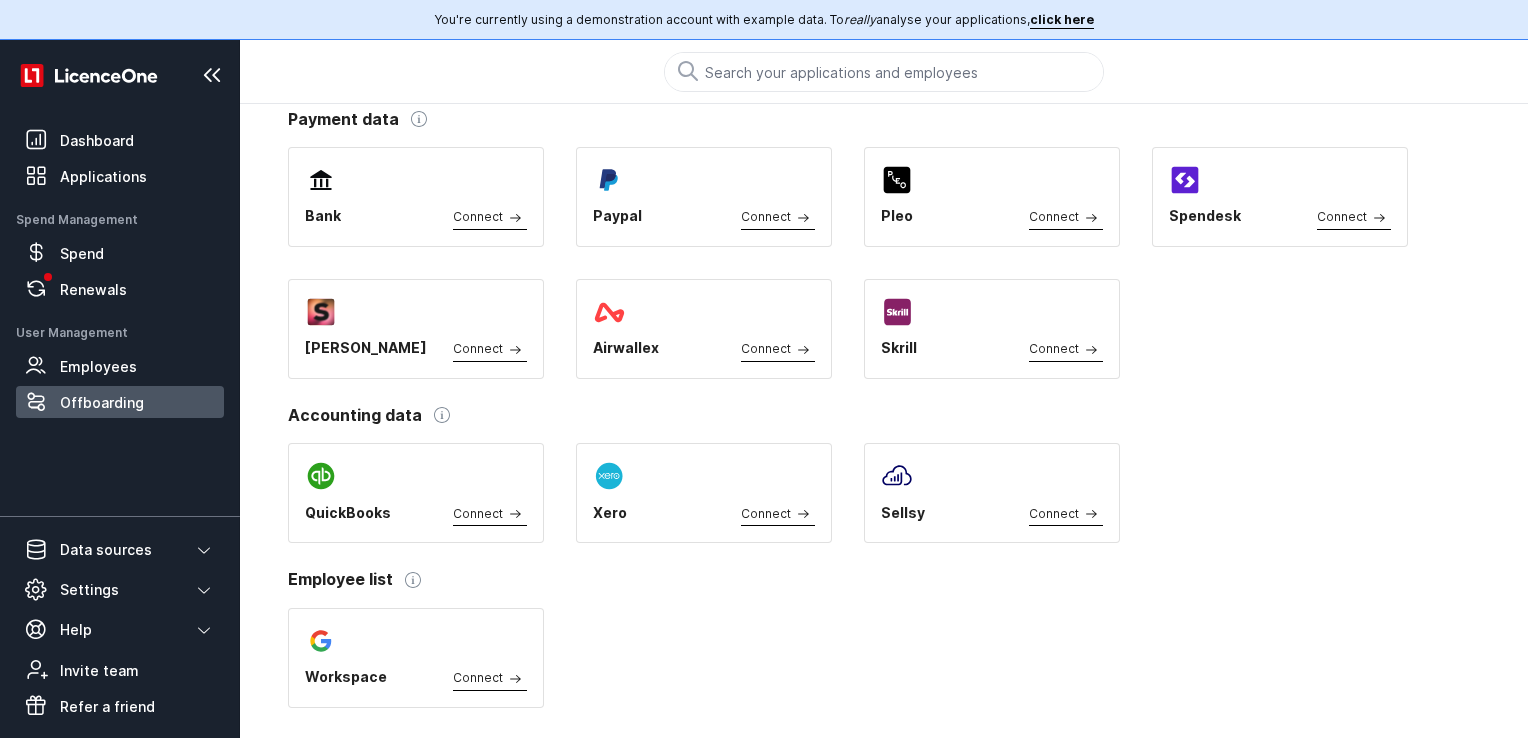 click on "Offboarding" at bounding box center (138, 402) 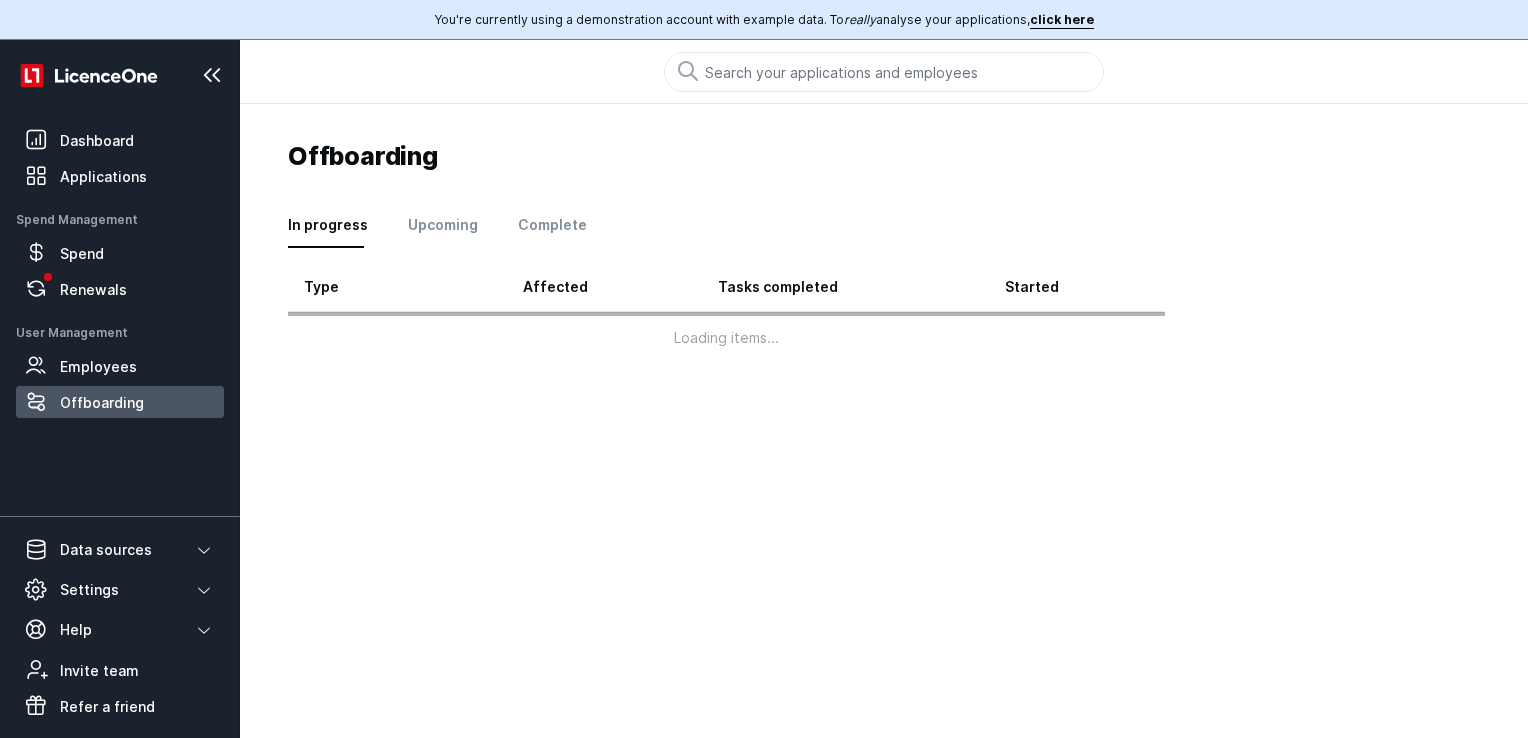 scroll, scrollTop: 0, scrollLeft: 0, axis: both 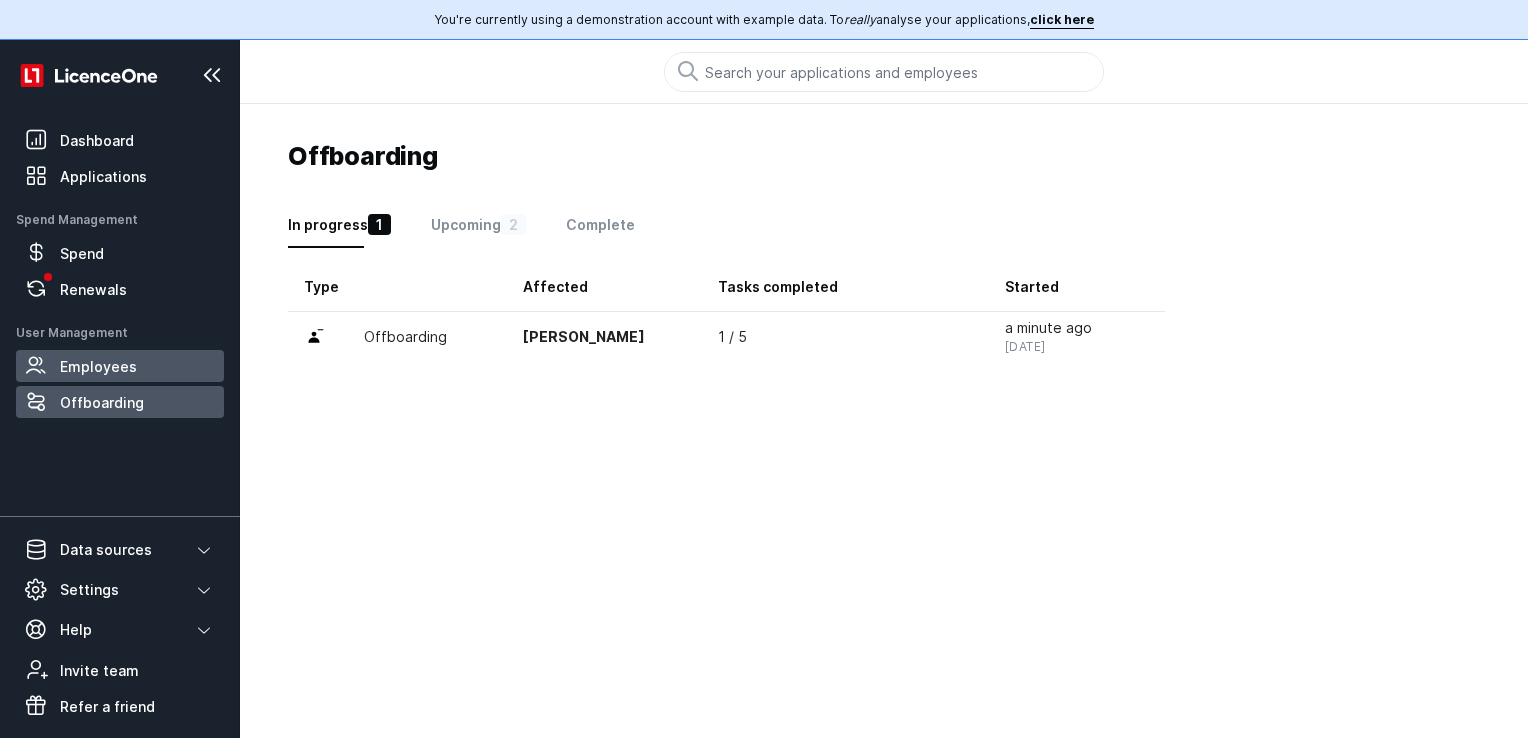 click on "Employees" at bounding box center [98, 366] 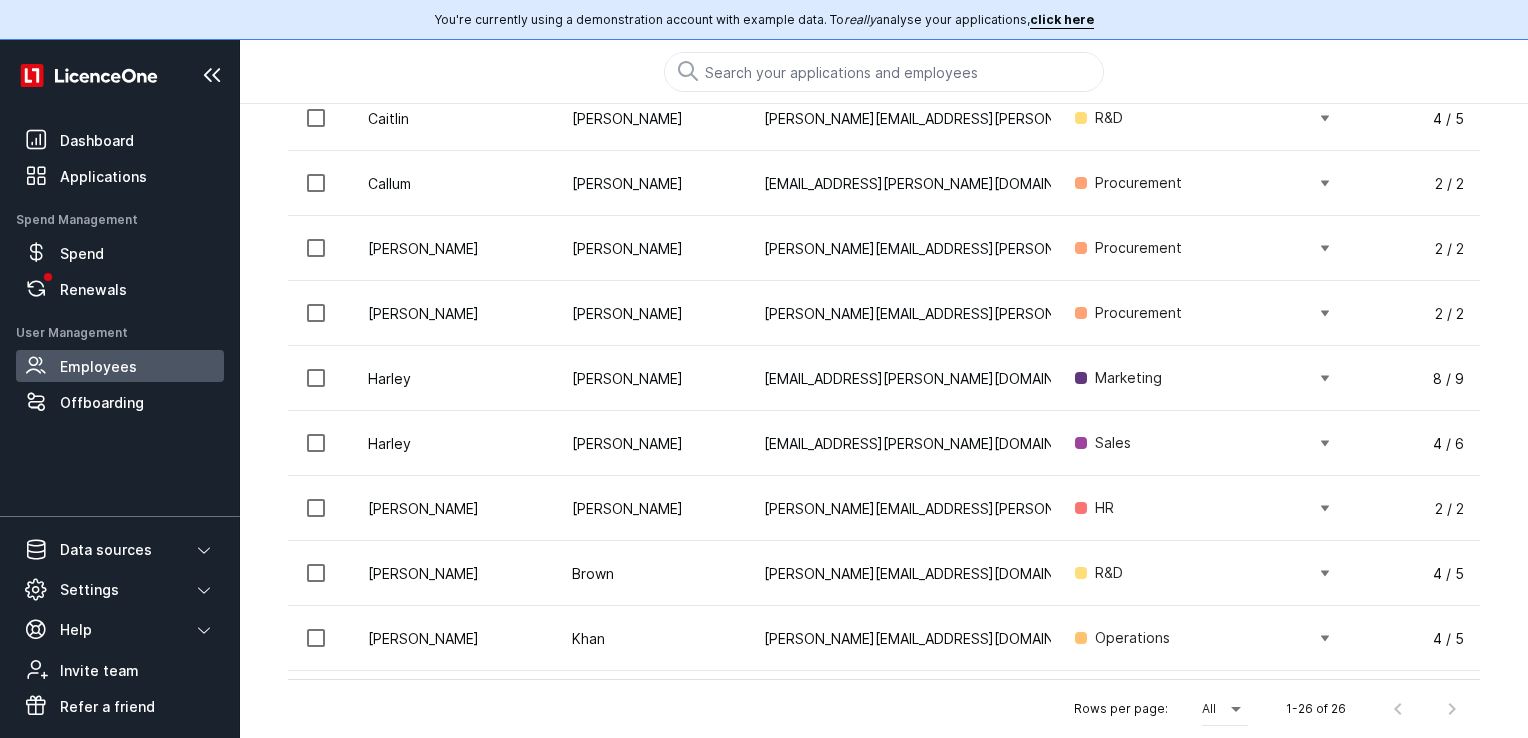 scroll, scrollTop: 4, scrollLeft: 0, axis: vertical 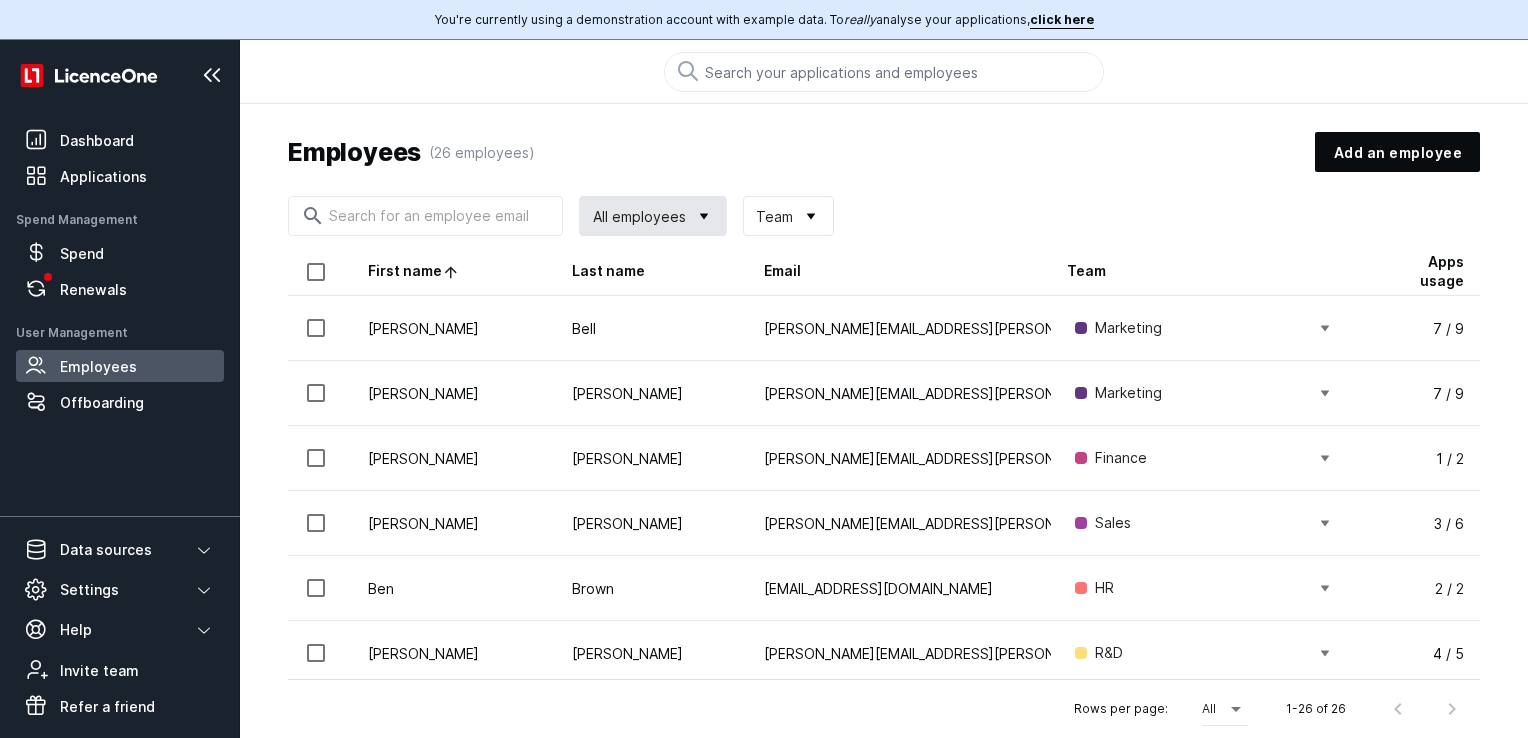 click 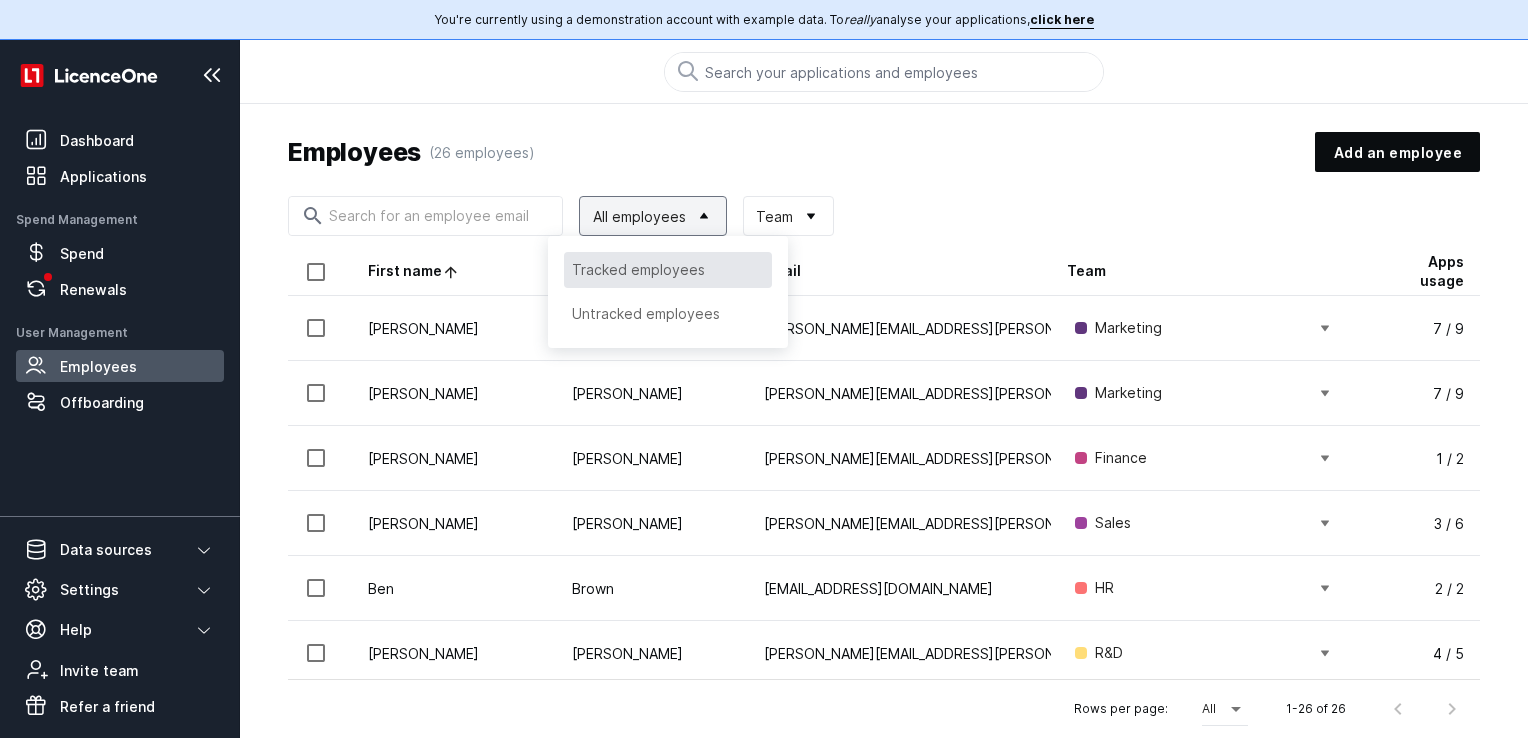 click on "Tracked employees" at bounding box center (668, 270) 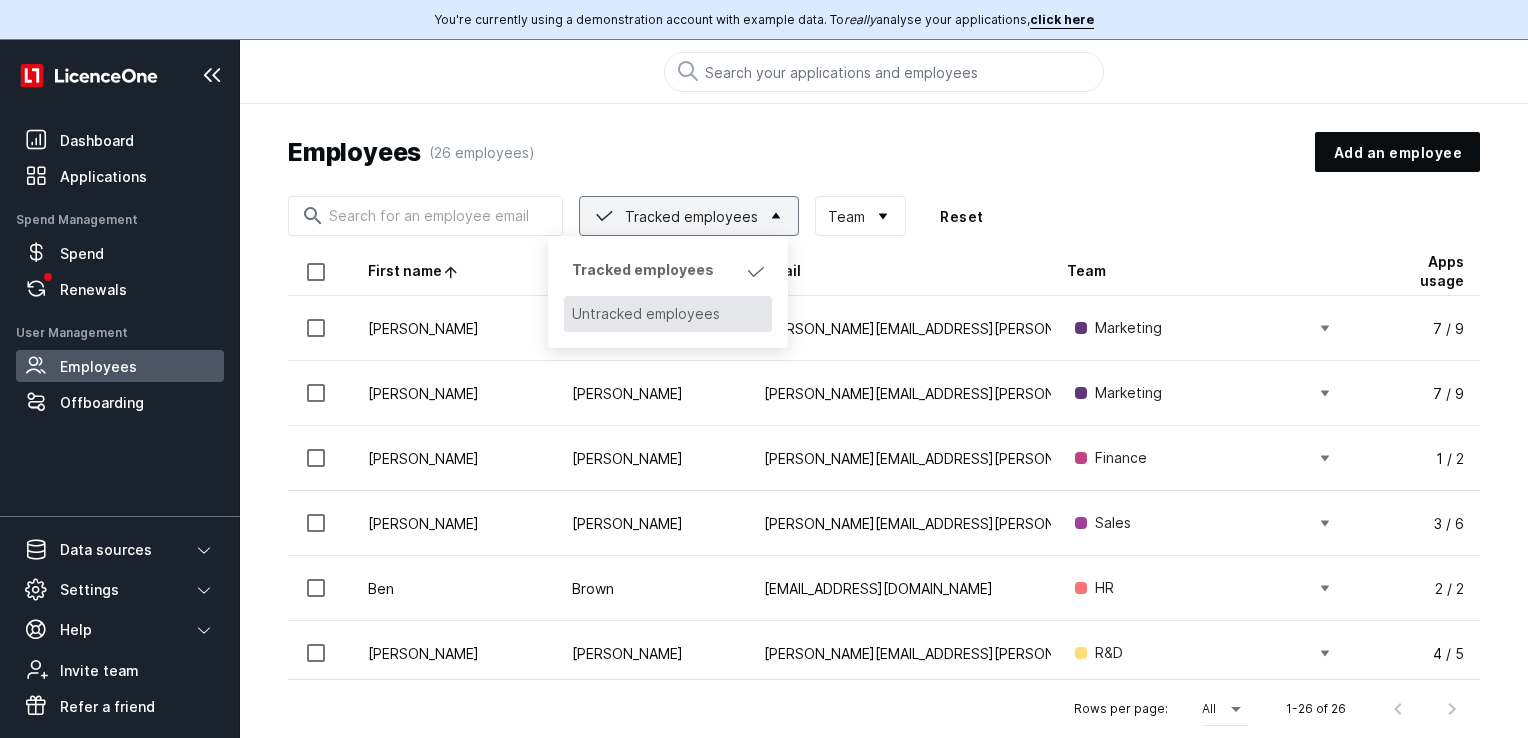 click on "Untracked employees" at bounding box center (668, 314) 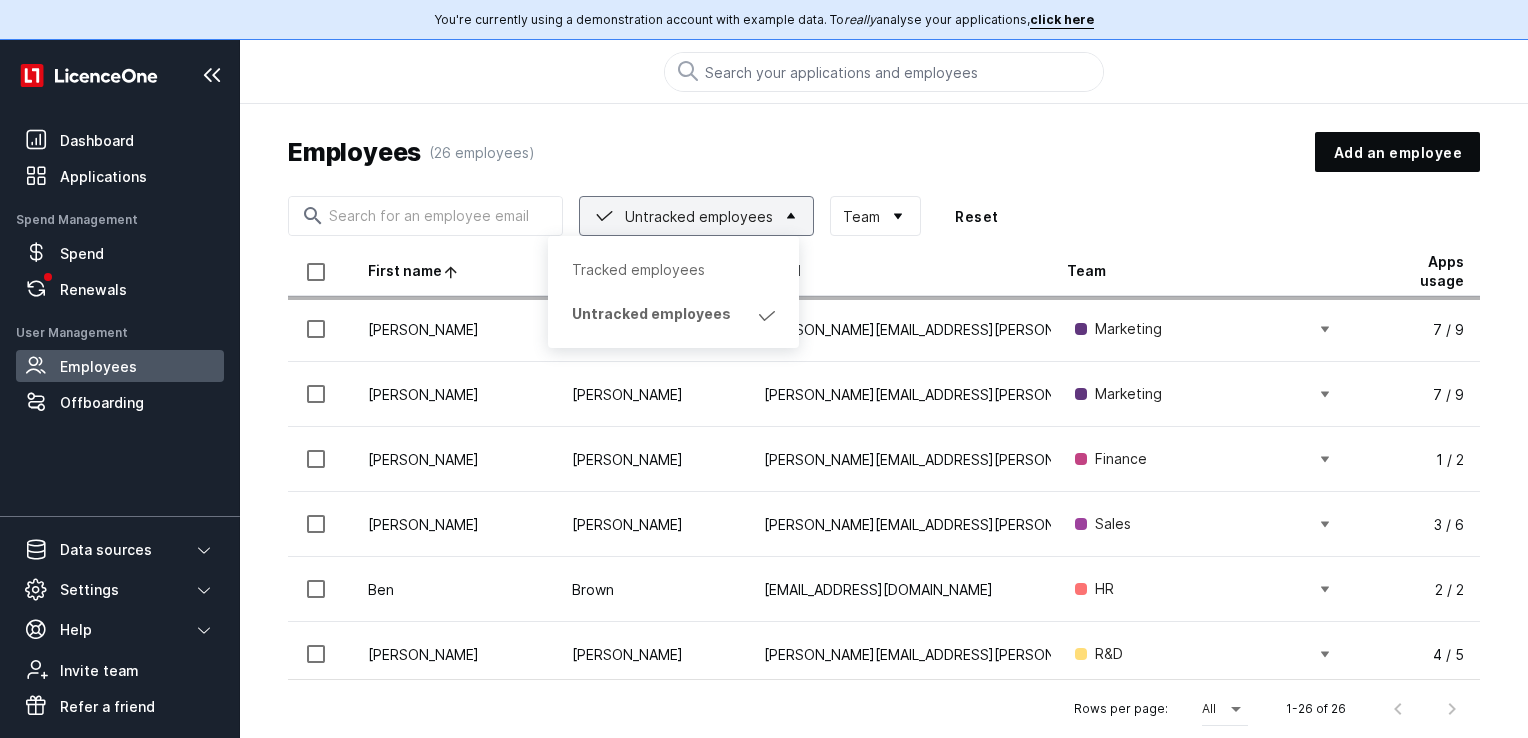 scroll, scrollTop: 0, scrollLeft: 0, axis: both 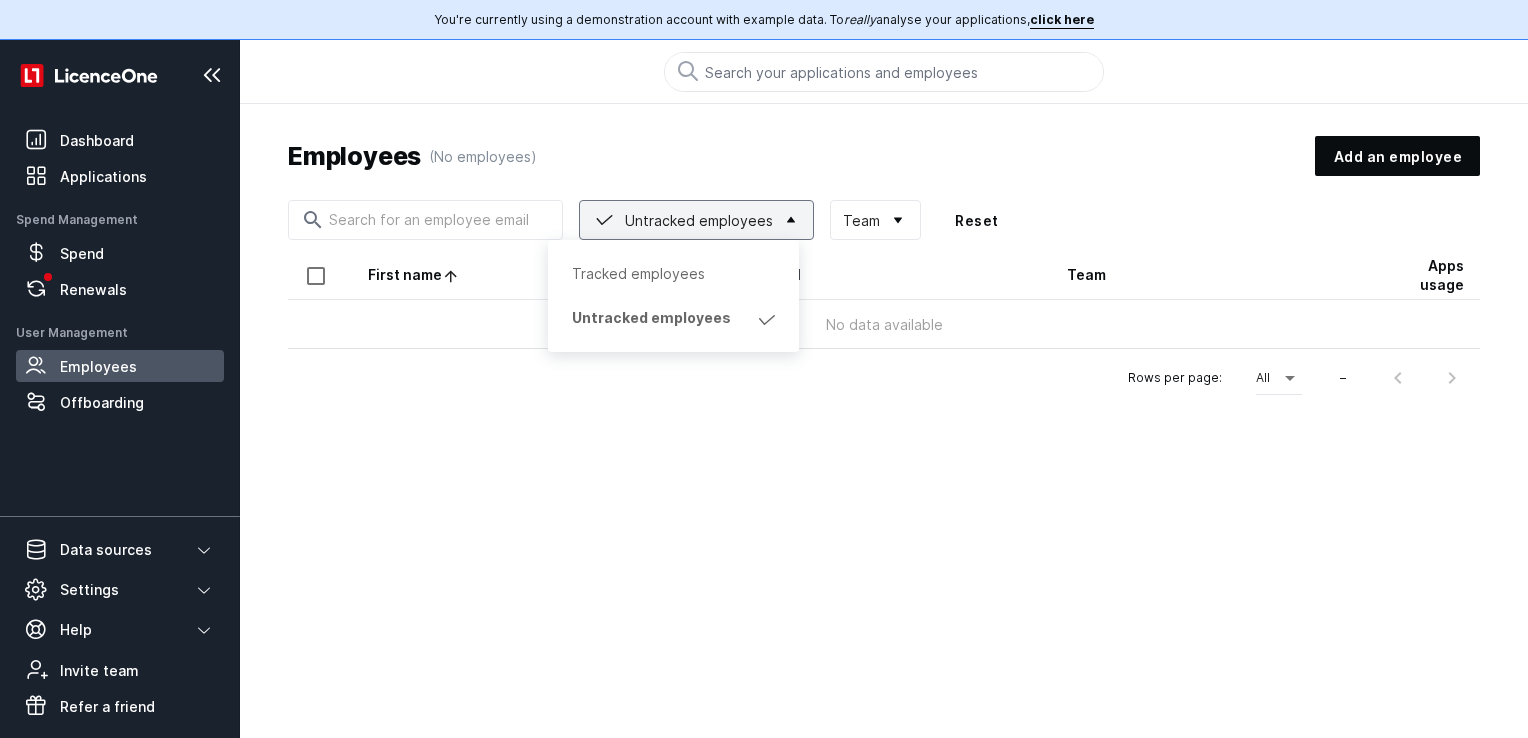 click on "Employees (No employees)
Add an employee
Untracked employees
Team
Reset
First name Last name Email Team Apps usage No data available Rows per page: All –" at bounding box center (884, 255) 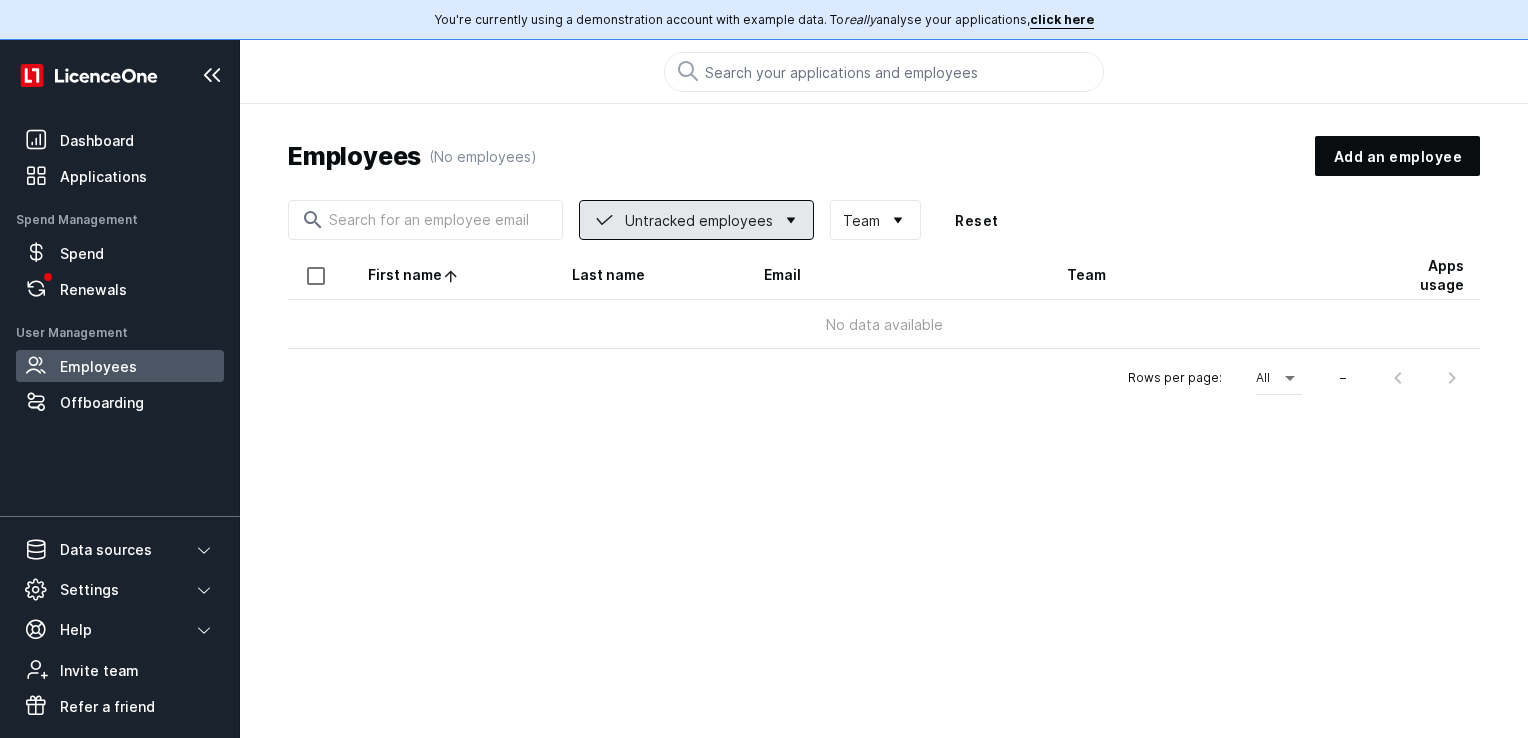 click on "Untracked employees" at bounding box center (696, 220) 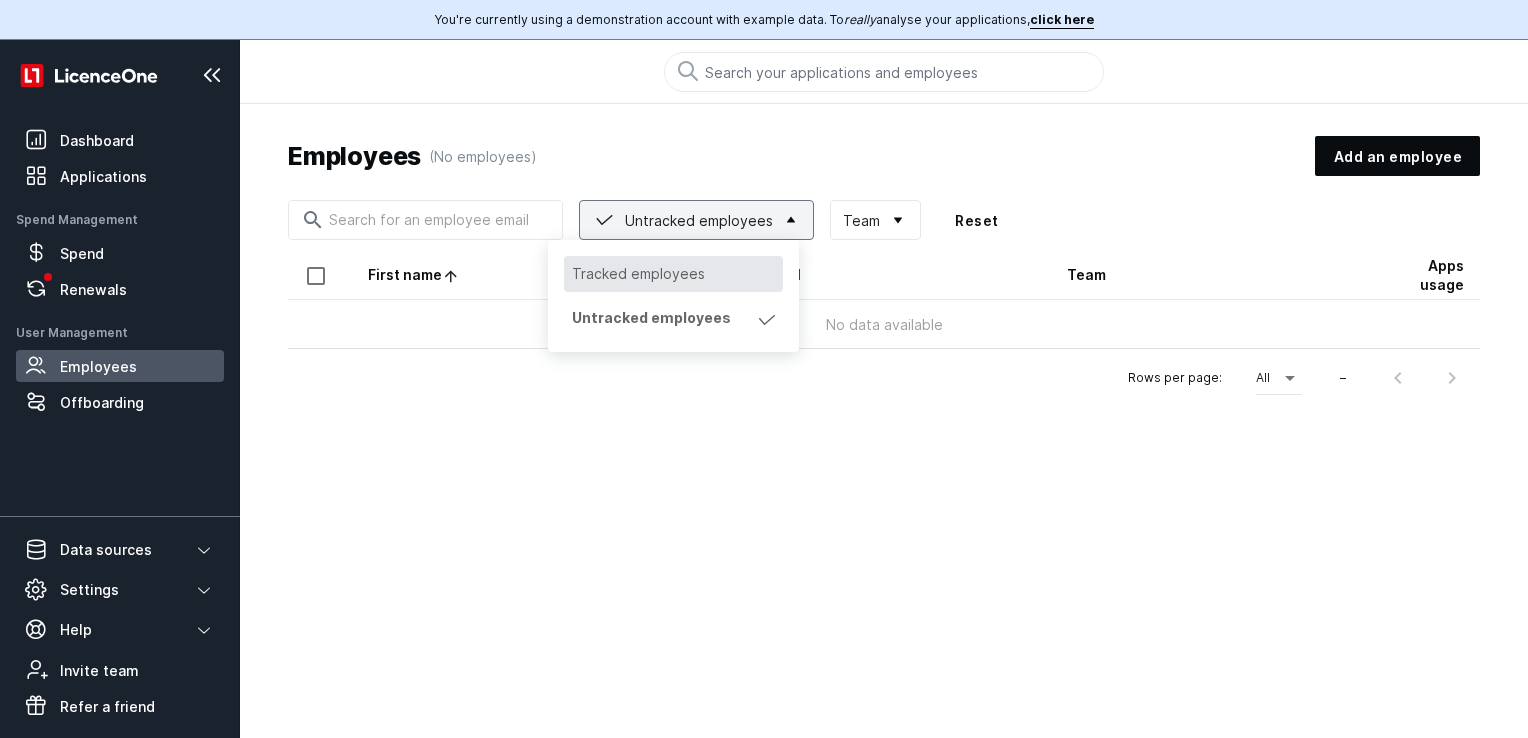 click on "Tracked employees" at bounding box center [673, 274] 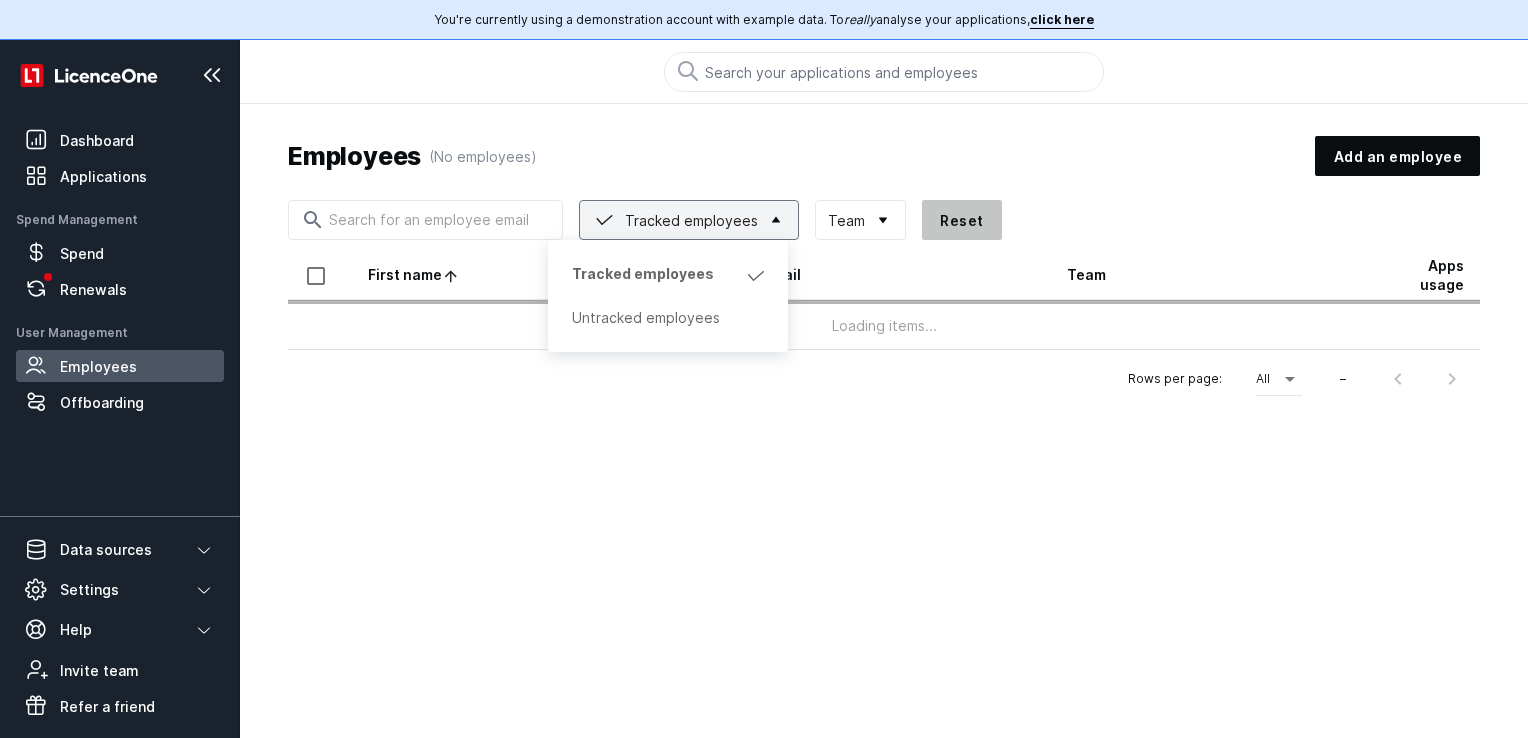 click on "Reset" at bounding box center [962, 220] 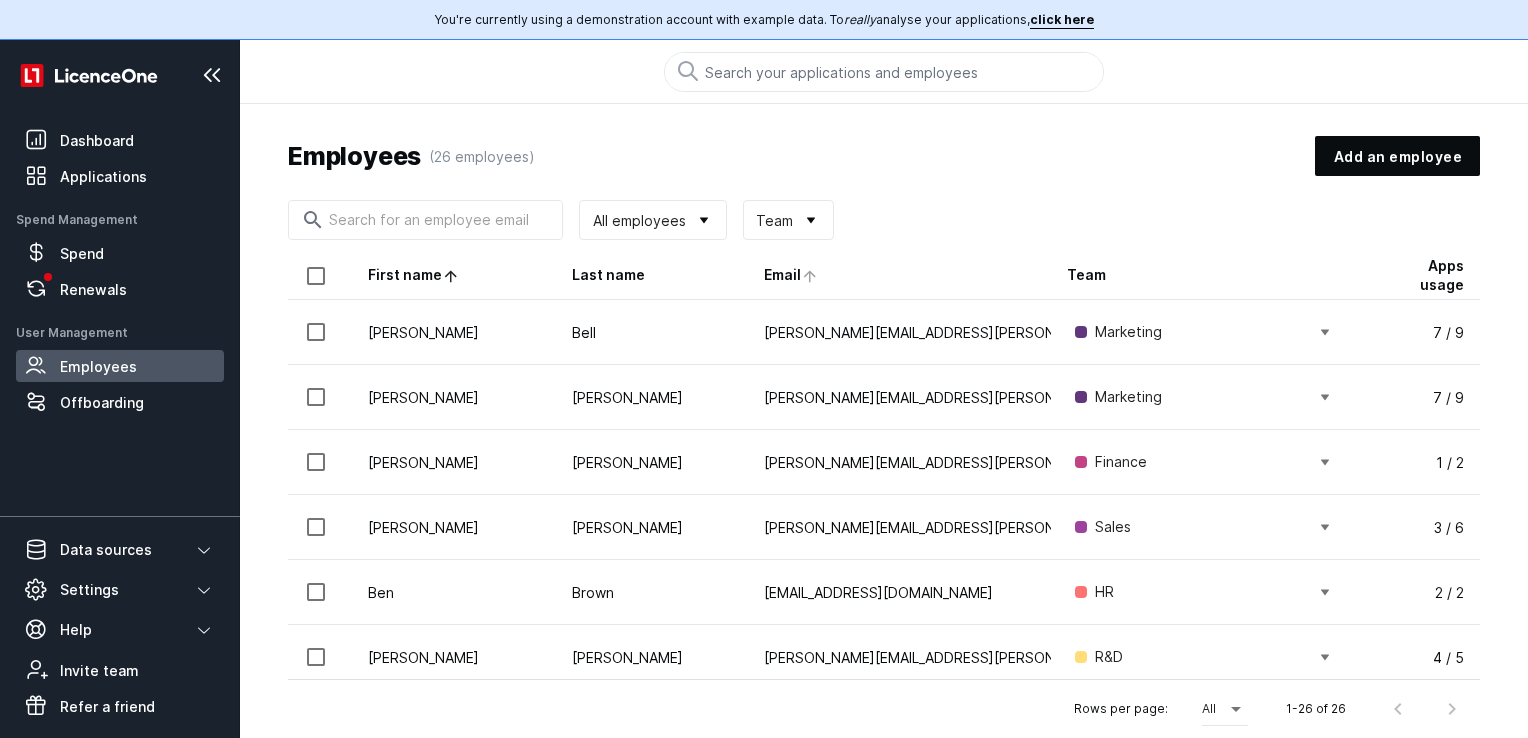 scroll, scrollTop: 0, scrollLeft: 0, axis: both 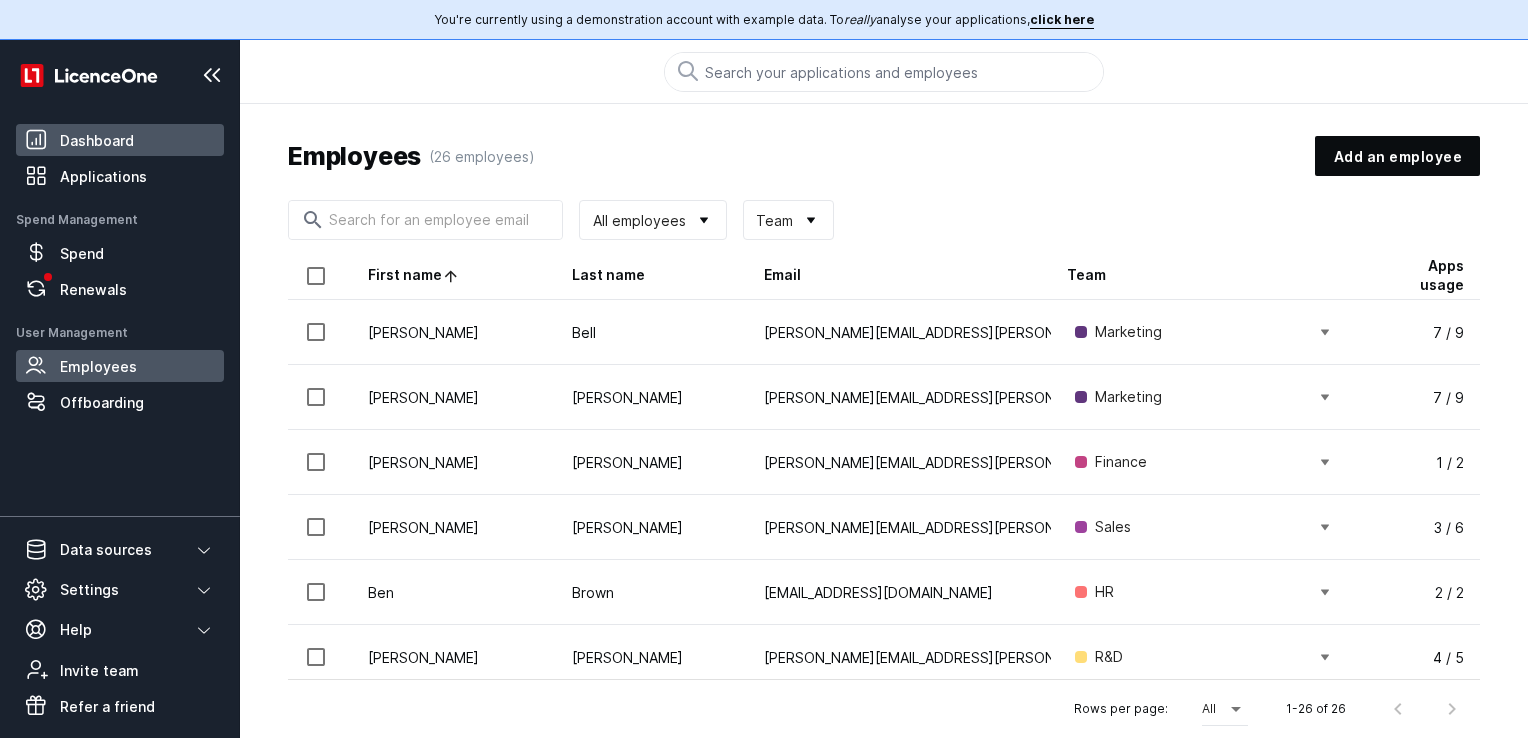 click on "Dashboard" at bounding box center (97, 140) 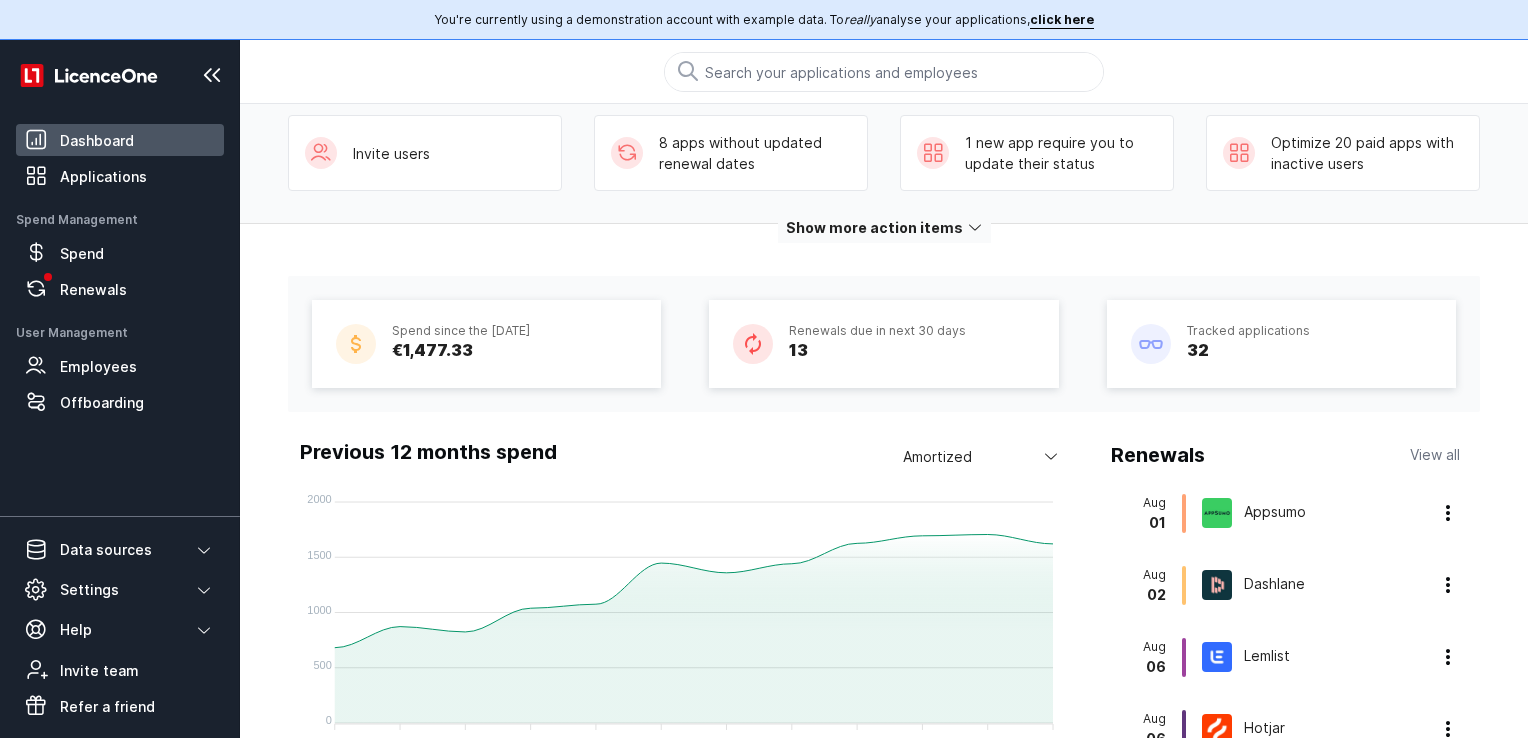 scroll, scrollTop: 0, scrollLeft: 0, axis: both 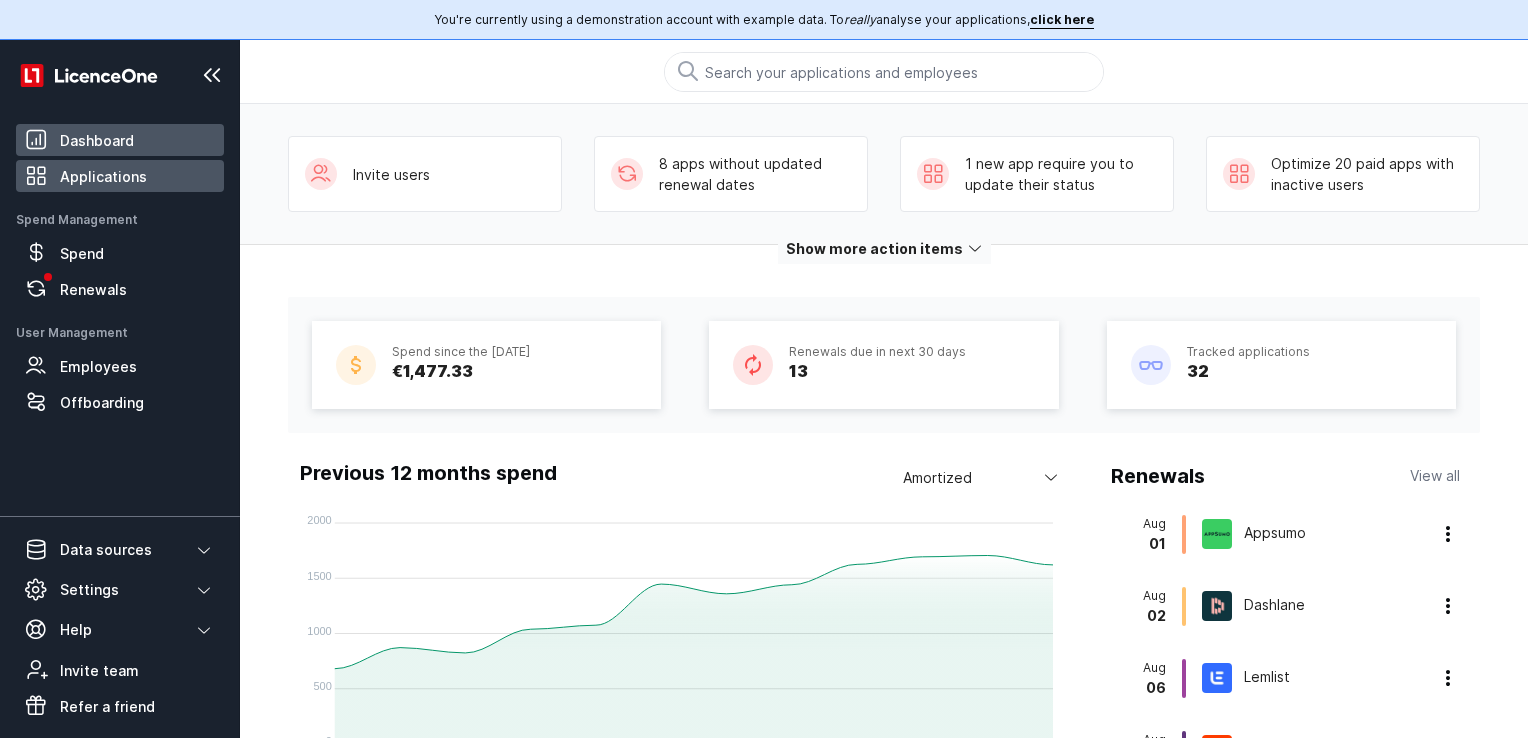 click on "Applications" at bounding box center (138, 176) 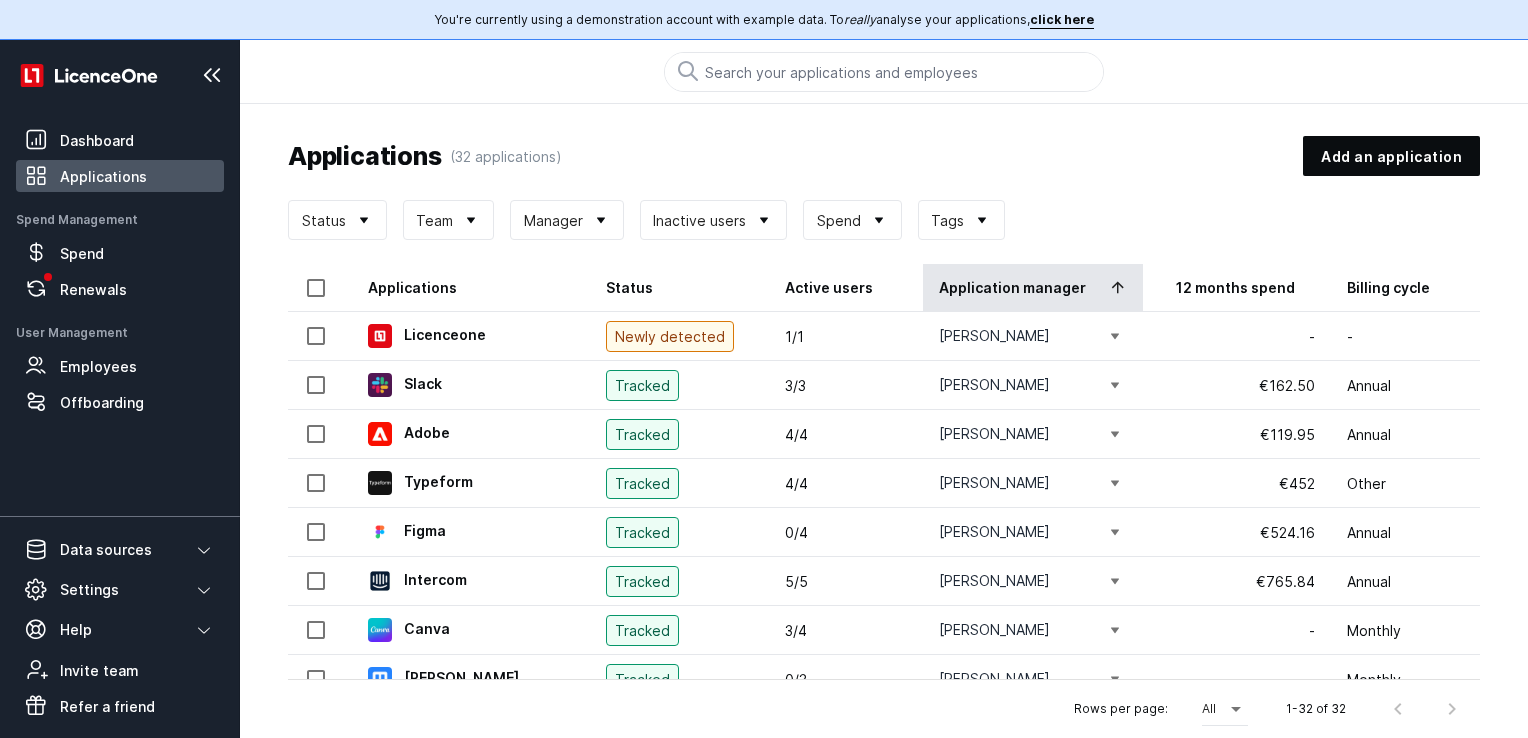 click at bounding box center (316, 288) 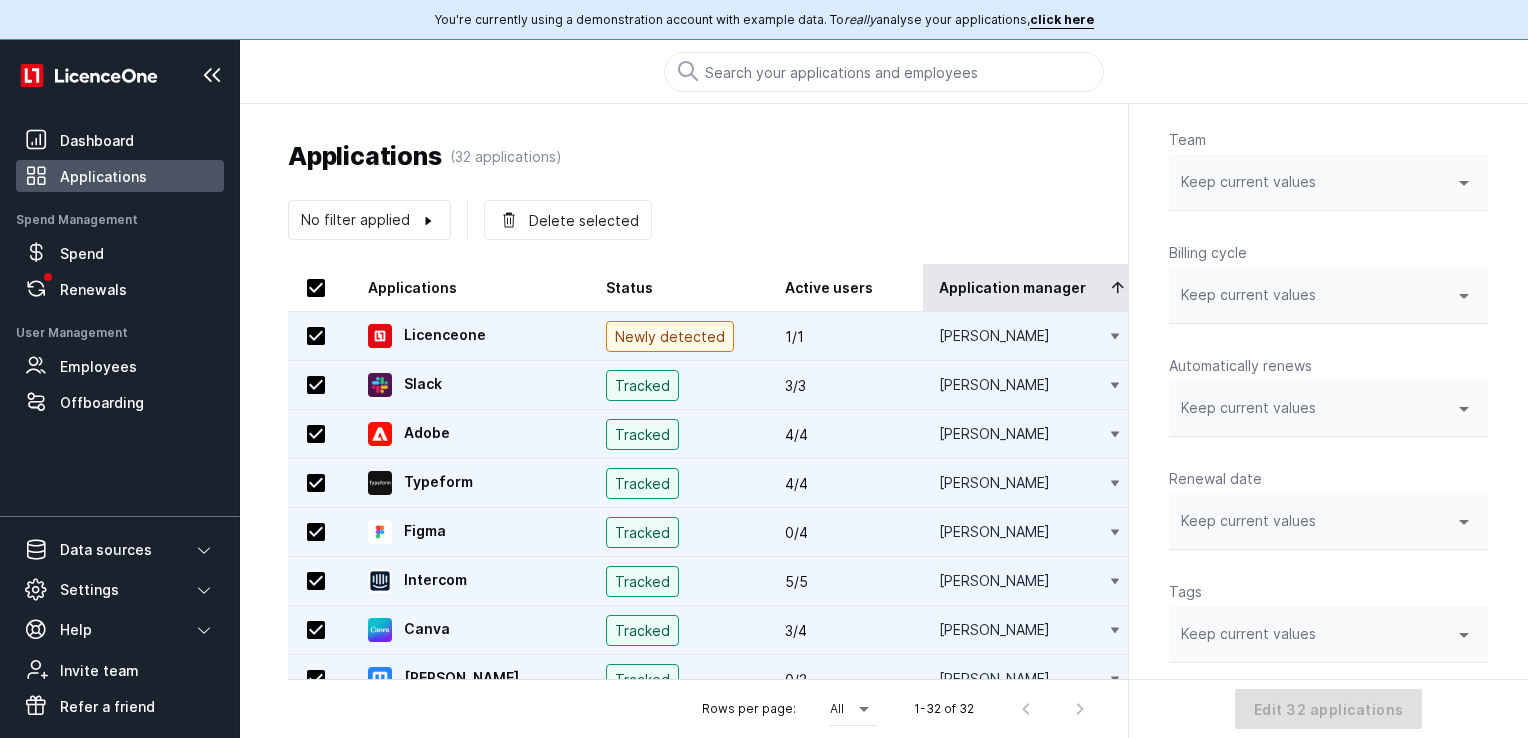 scroll, scrollTop: 308, scrollLeft: 0, axis: vertical 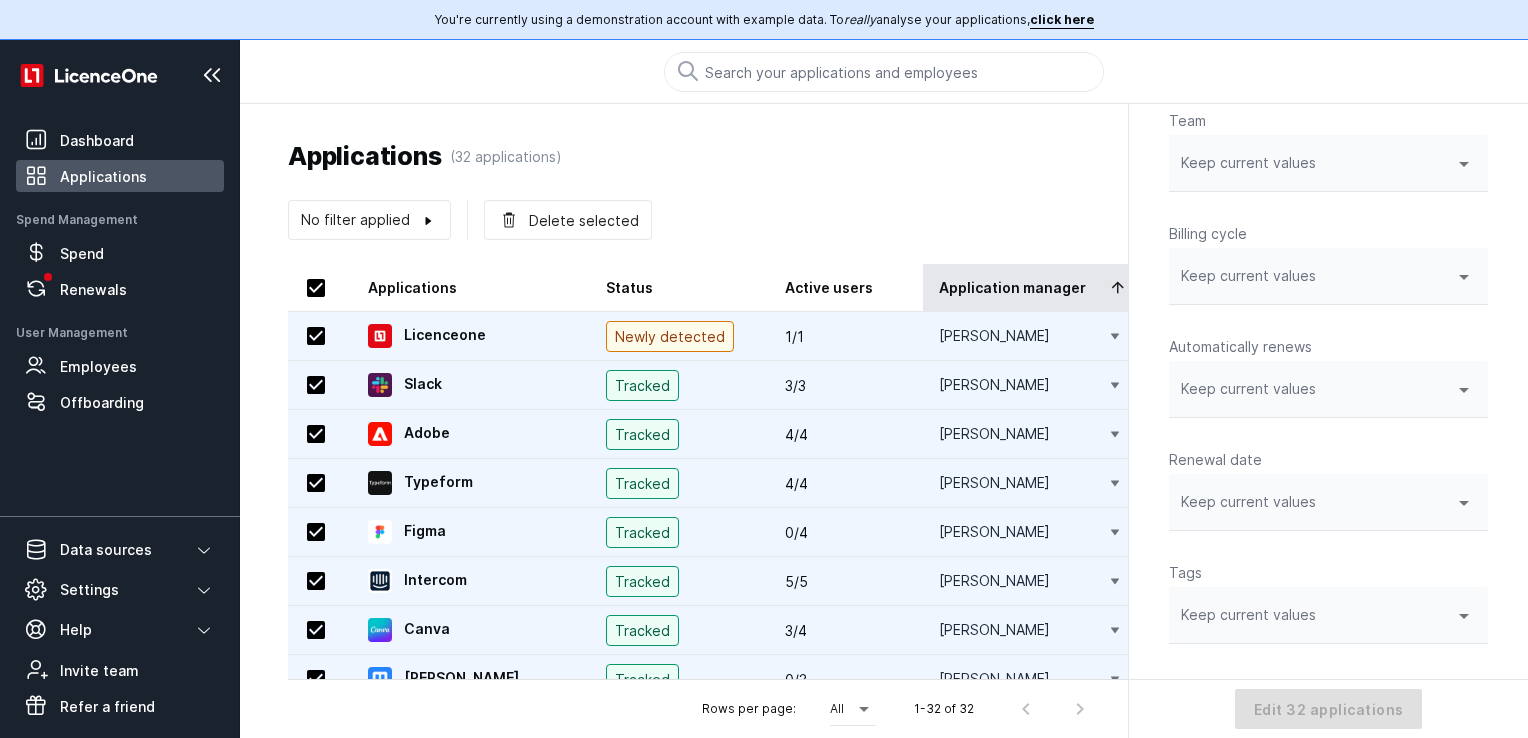 click at bounding box center [1118, 287] 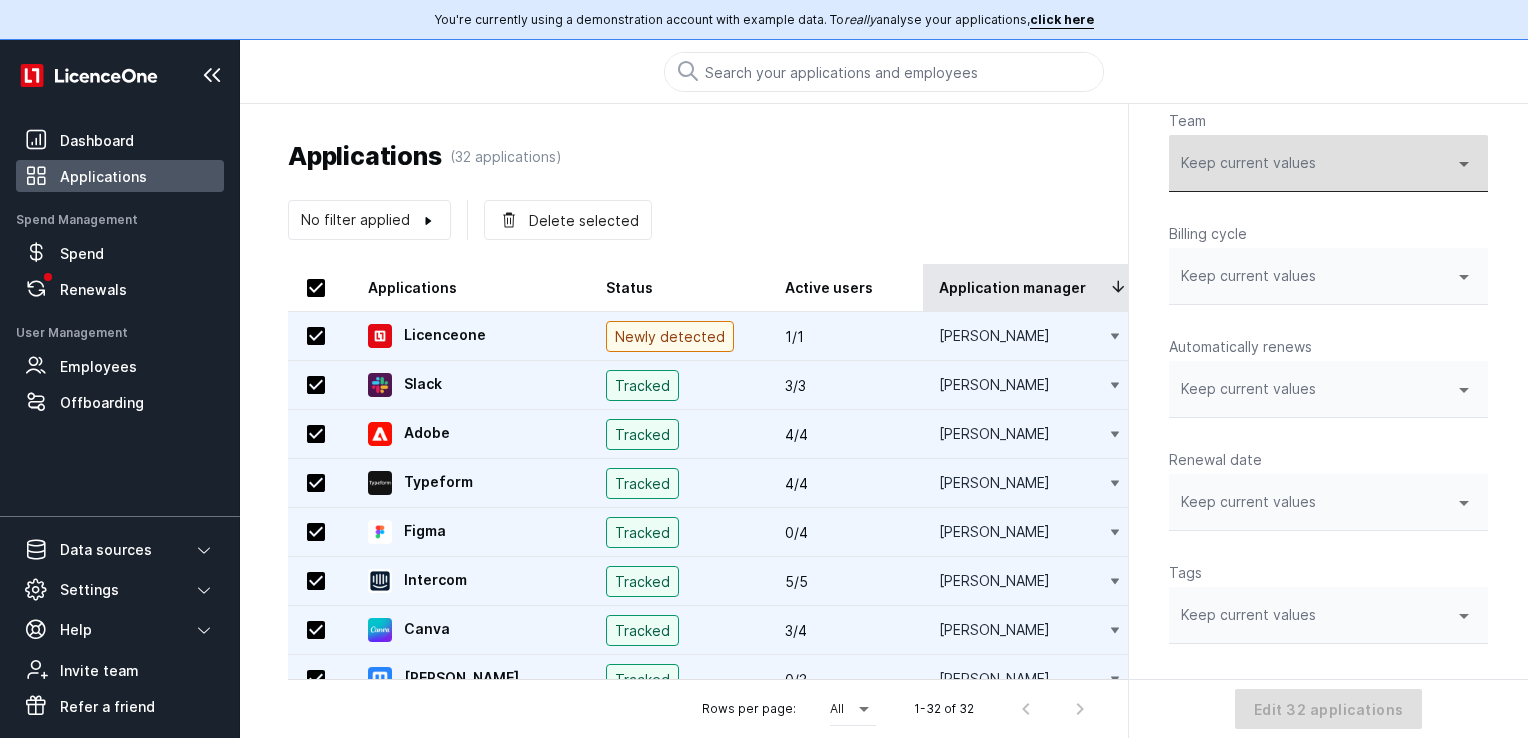 click on "Keep current values" at bounding box center (1328, 163) 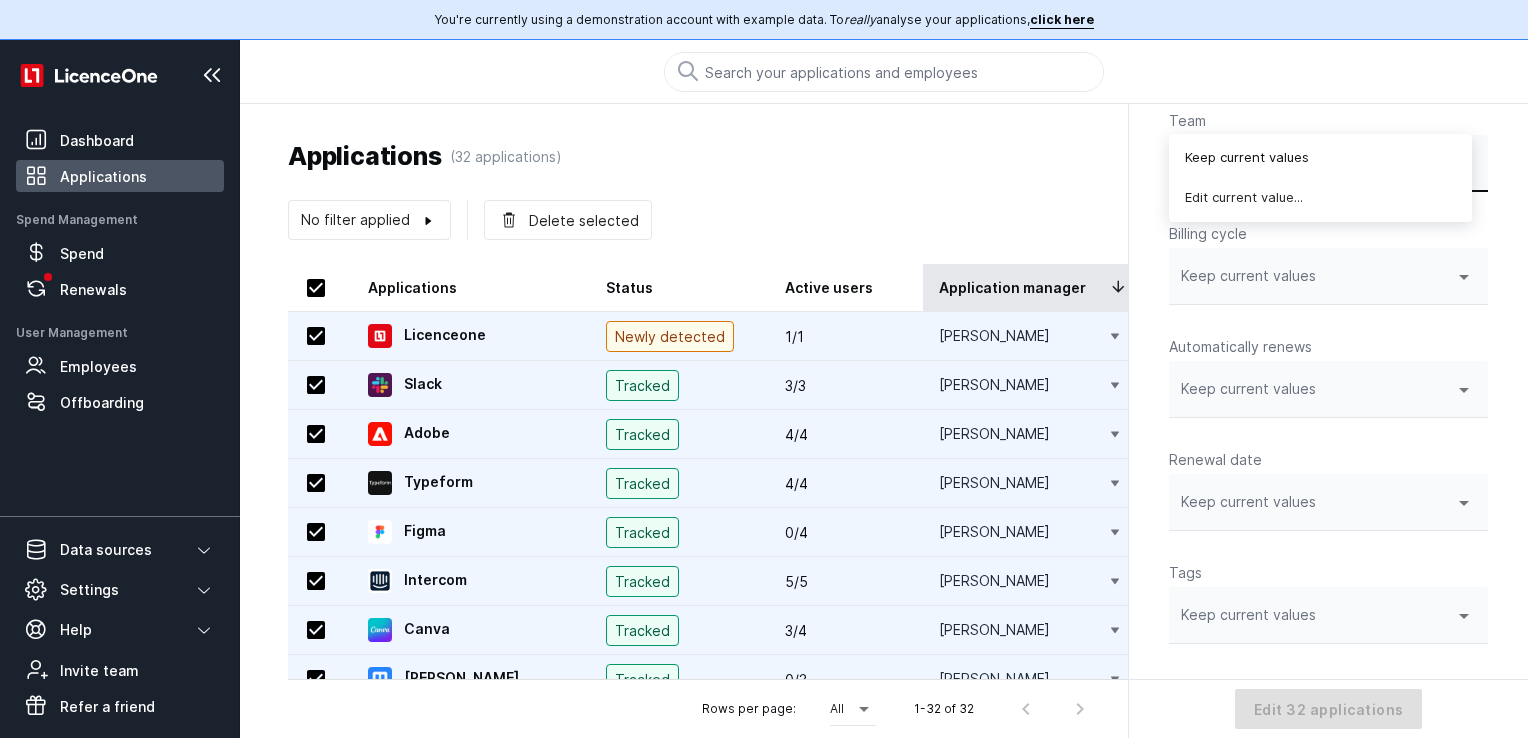 click on "Applications (32 applications)
Add an application" at bounding box center [884, 156] 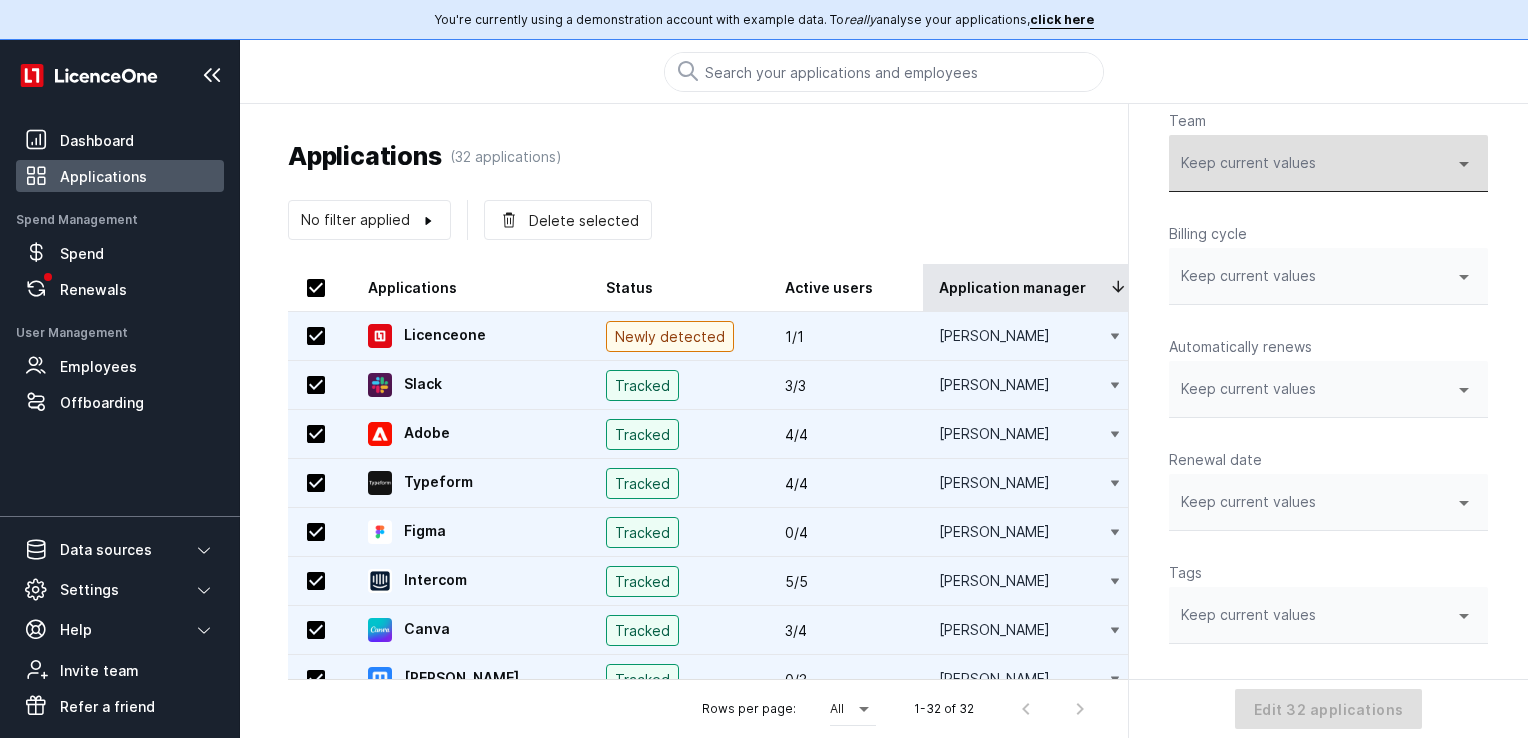 click on "Keep current values" at bounding box center [1248, 163] 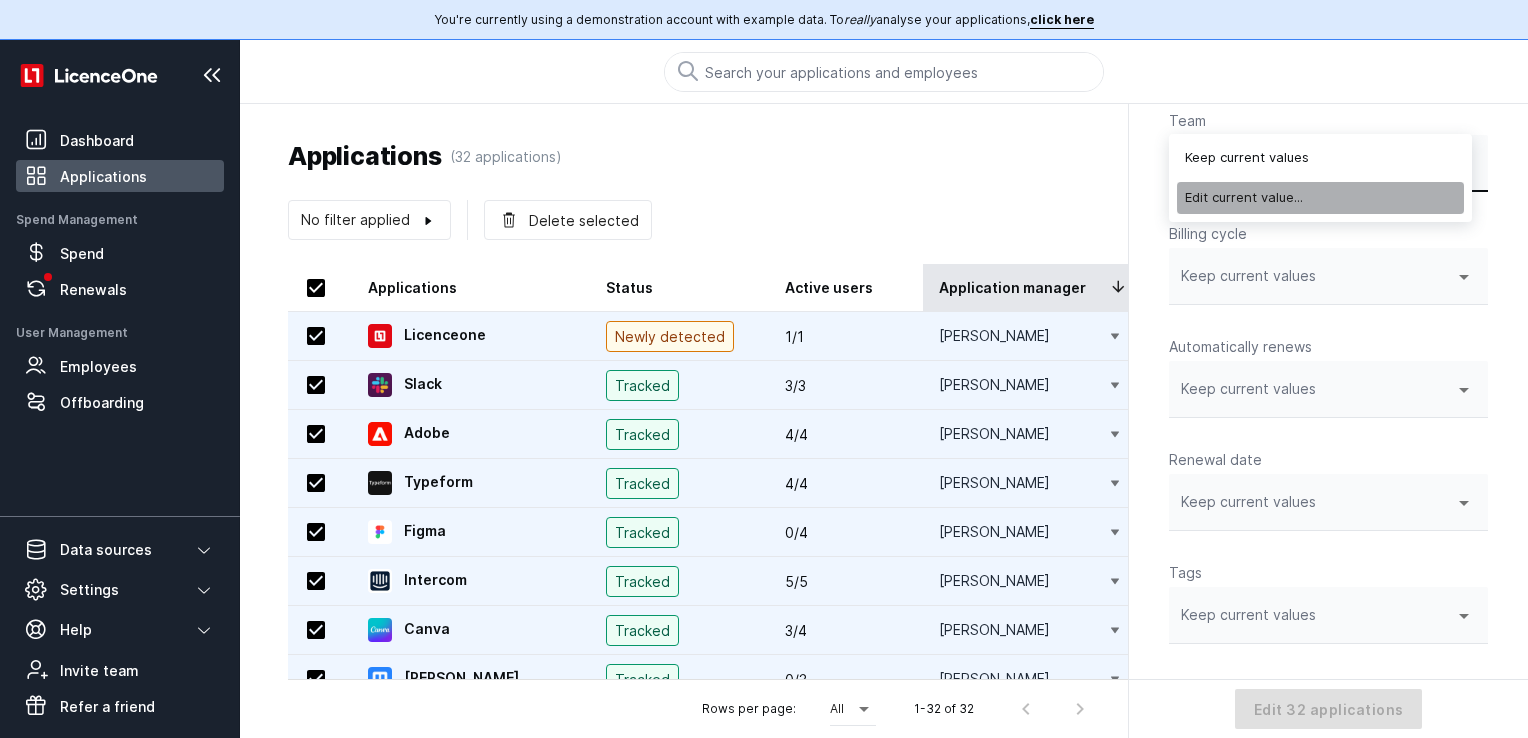 click on "Edit current value..." at bounding box center (1320, 198) 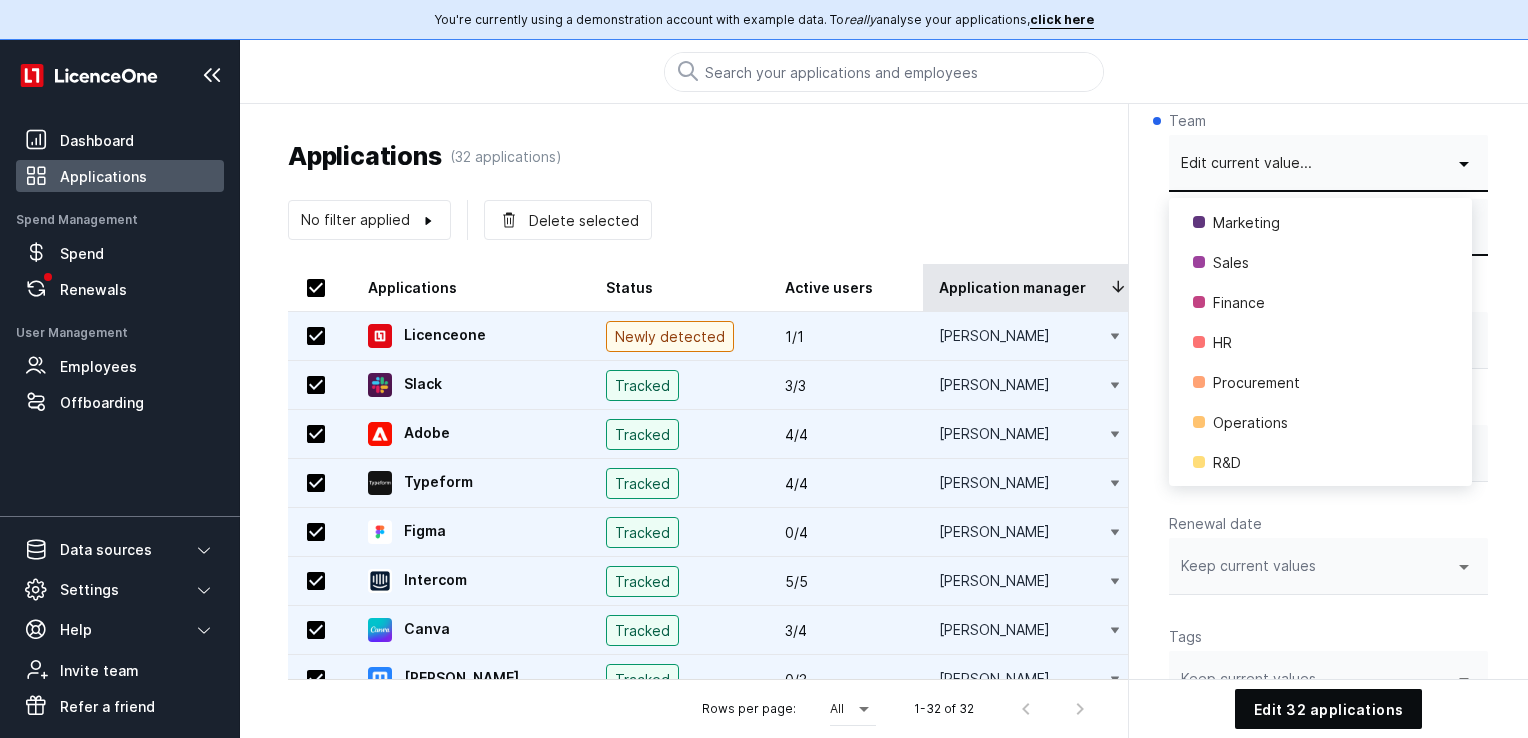 click on "Applications (32 applications)
Add an application
Status
Team
Manager
Inactive users
Spend
Tags
No filter applied
Delete selected
Applications Status Active users Application manager 12 months spend Billing cycle
Licenceone
Newly detected
1/1
[PERSON_NAME]
-
-
[GEOGRAPHIC_DATA]
Tracked
3/3
[PERSON_NAME]
€162.50
Annual" at bounding box center [884, 1021] 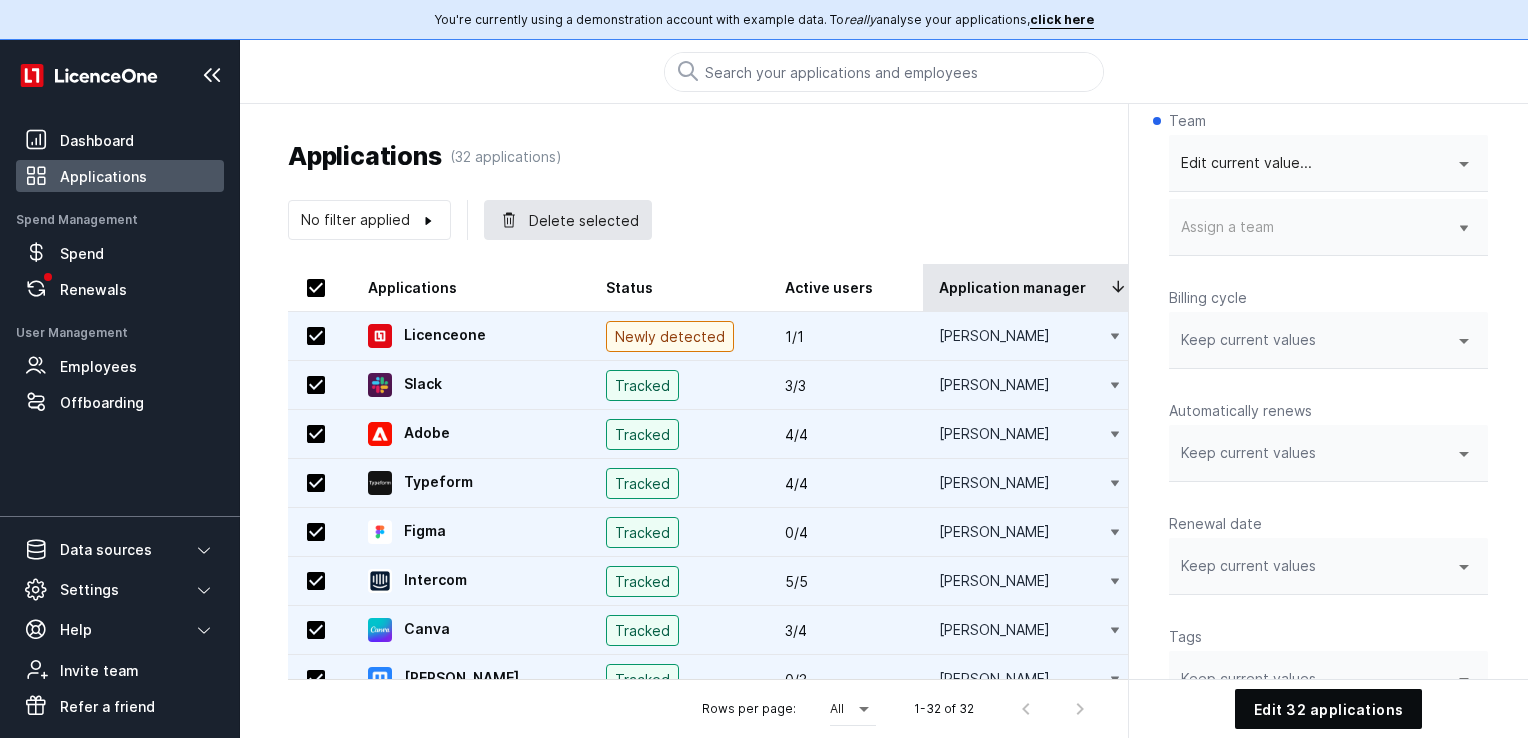 click on "Delete selected" at bounding box center (568, 220) 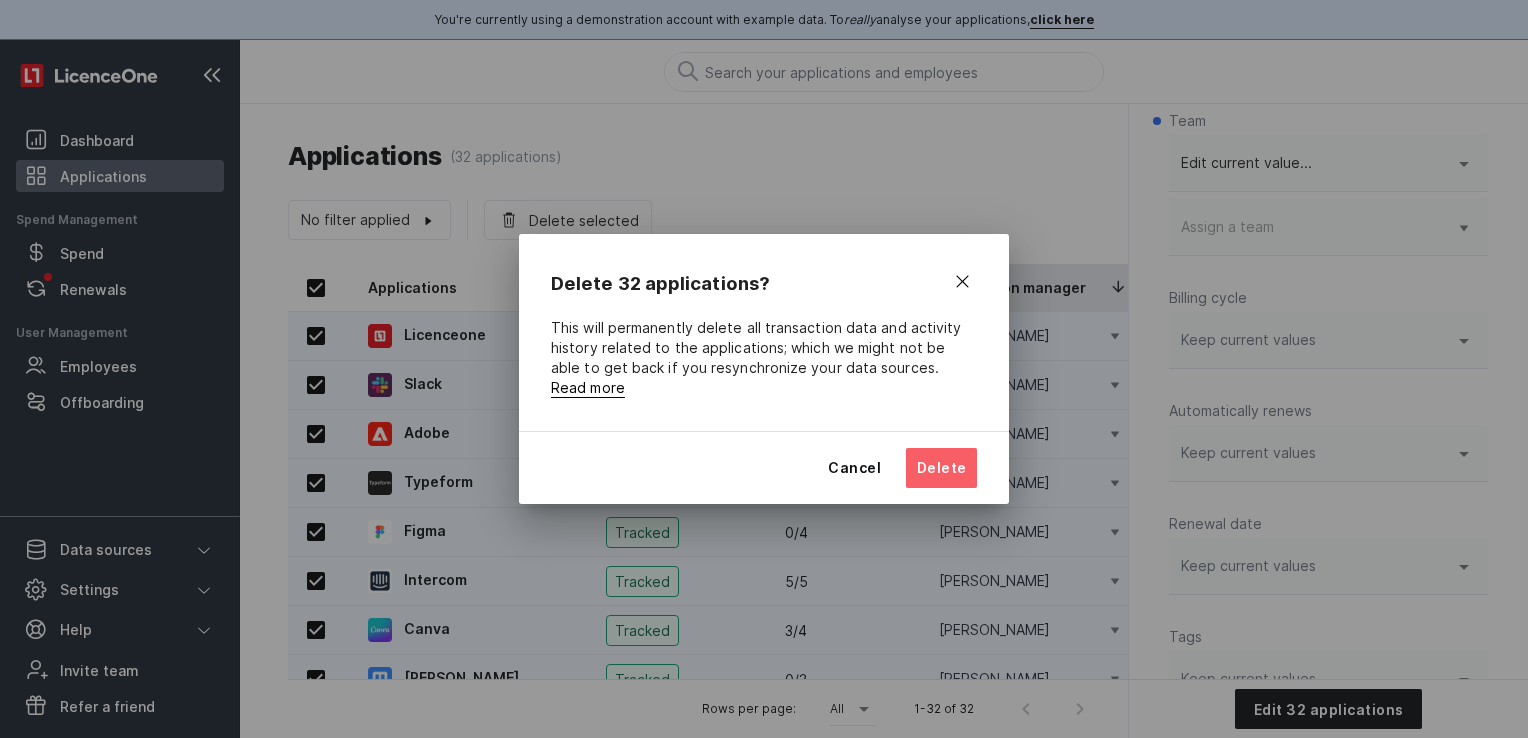 click on "Delete" at bounding box center (941, 468) 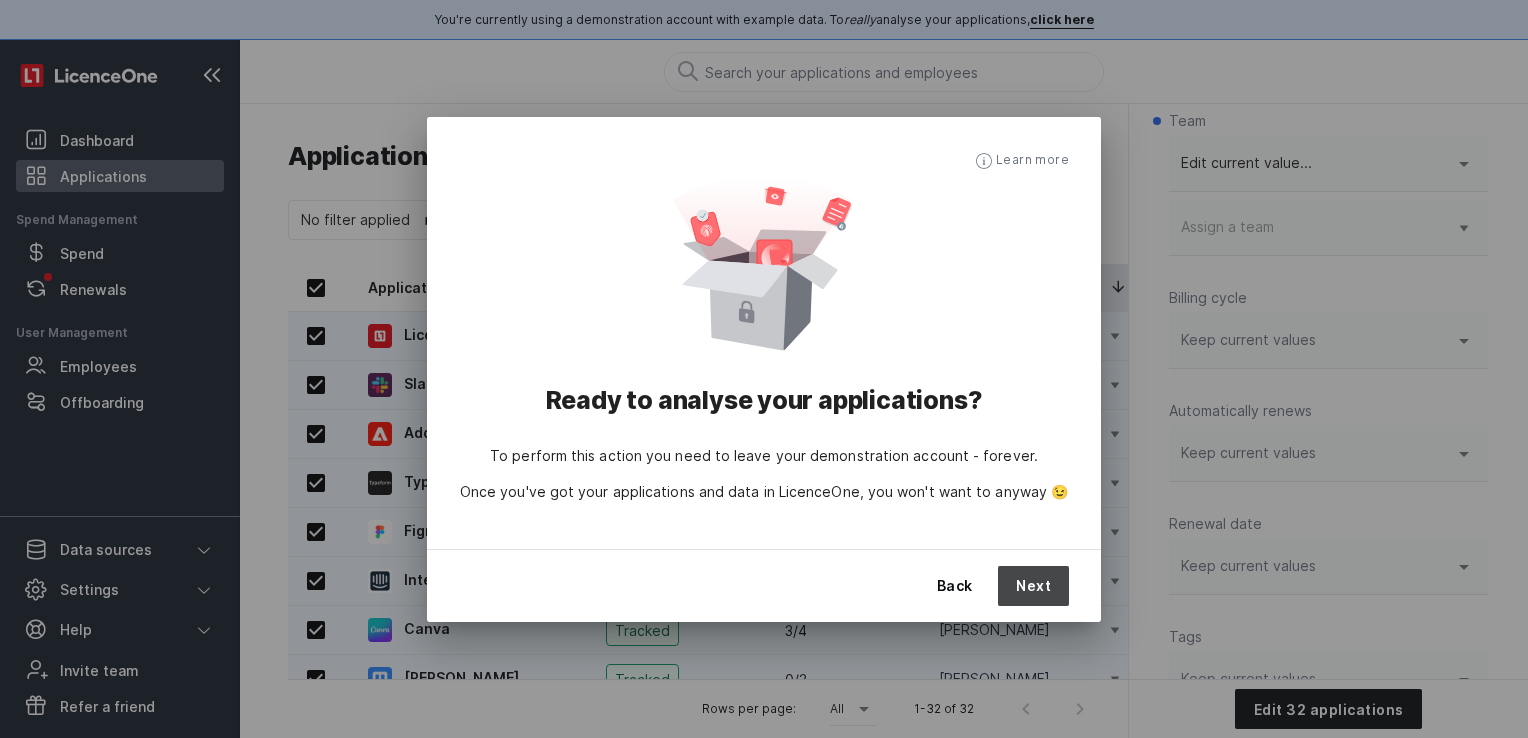 click on "Next" at bounding box center [1034, 585] 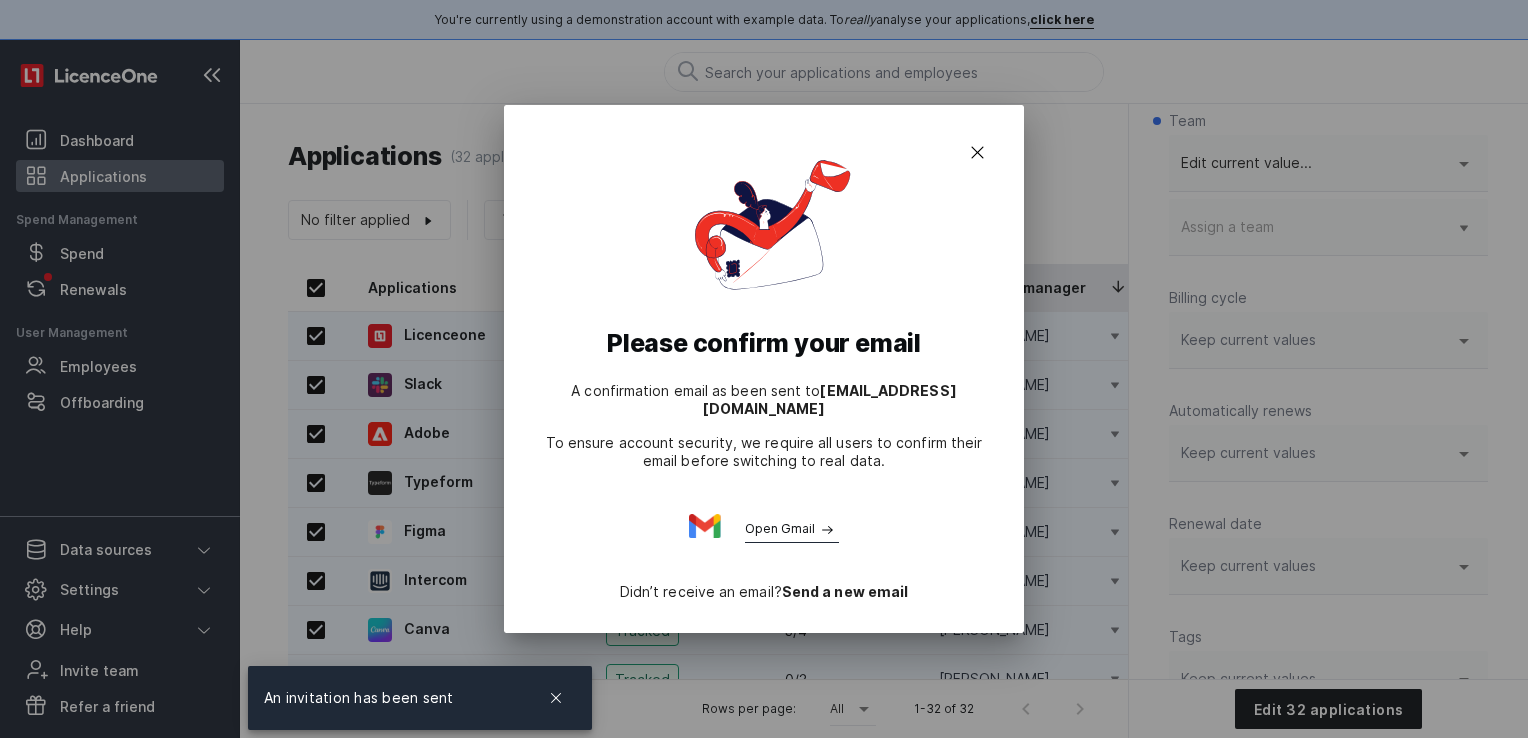 click on "Open Gmail" at bounding box center (792, 526) 